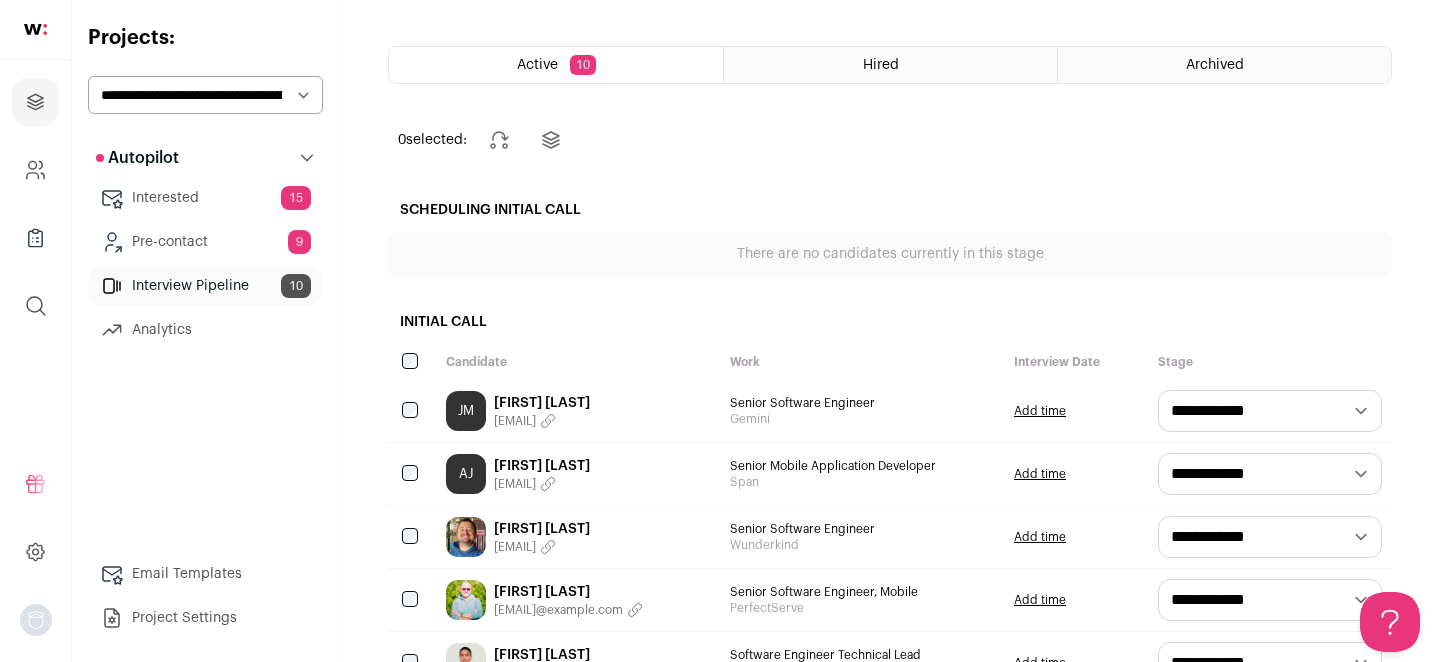scroll, scrollTop: 0, scrollLeft: 0, axis: both 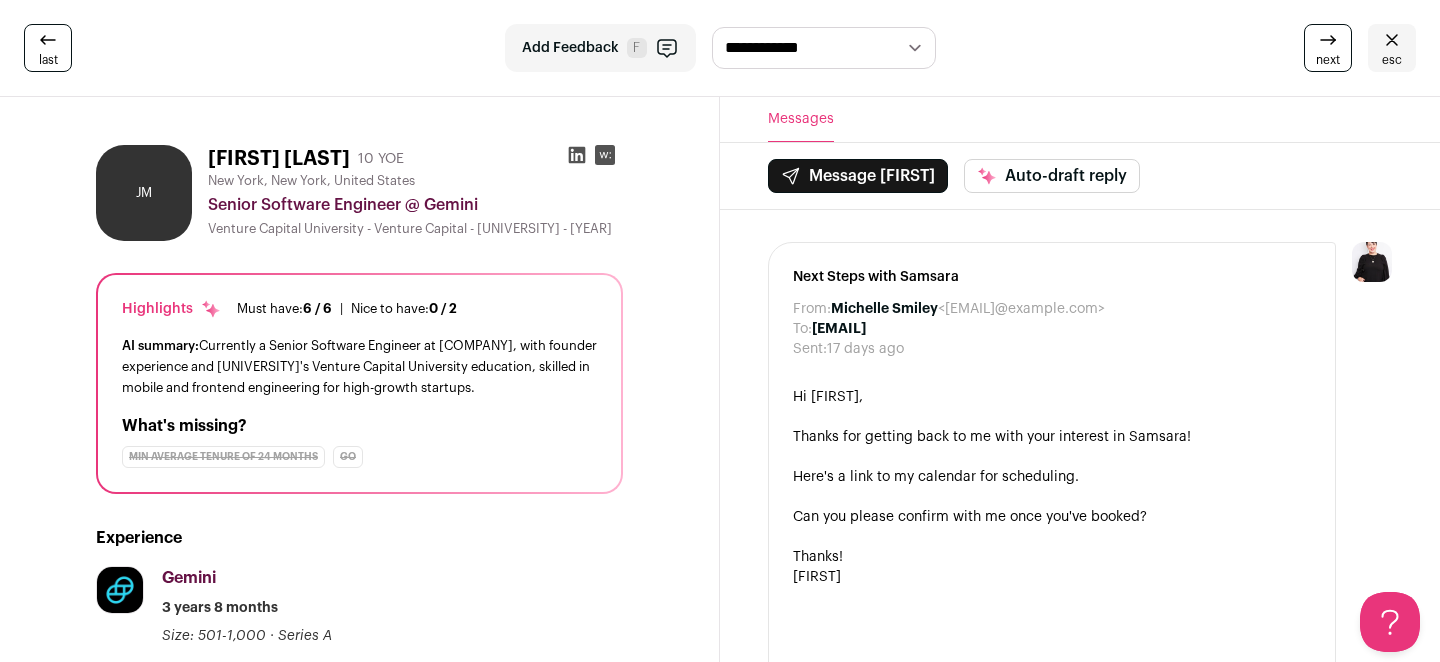 click 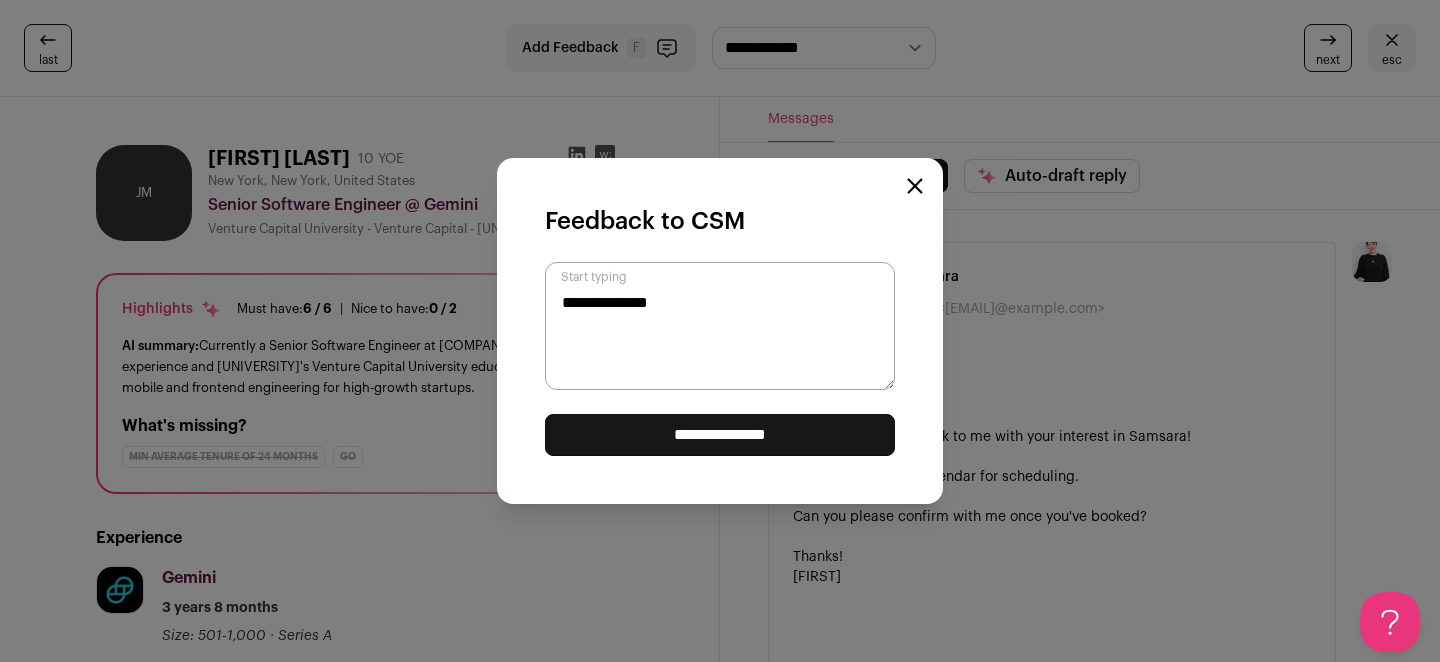 type on "**********" 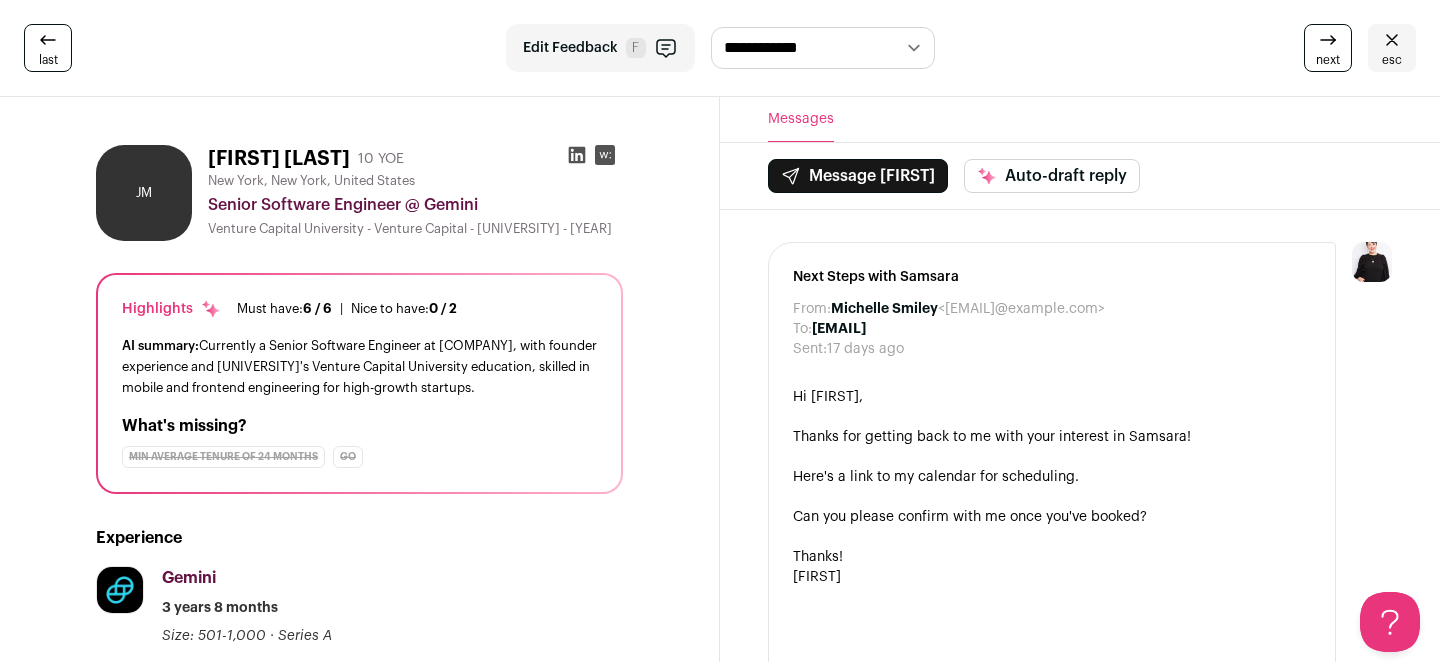 scroll, scrollTop: 0, scrollLeft: 0, axis: both 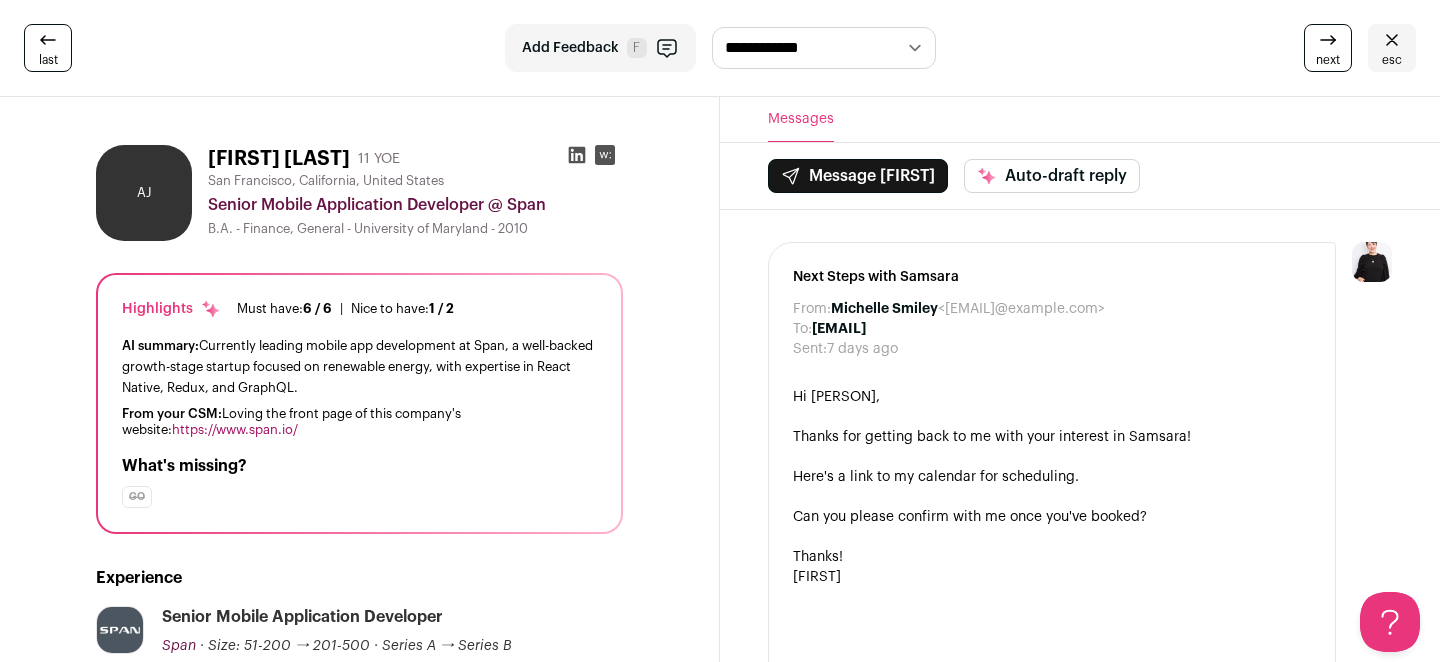 click 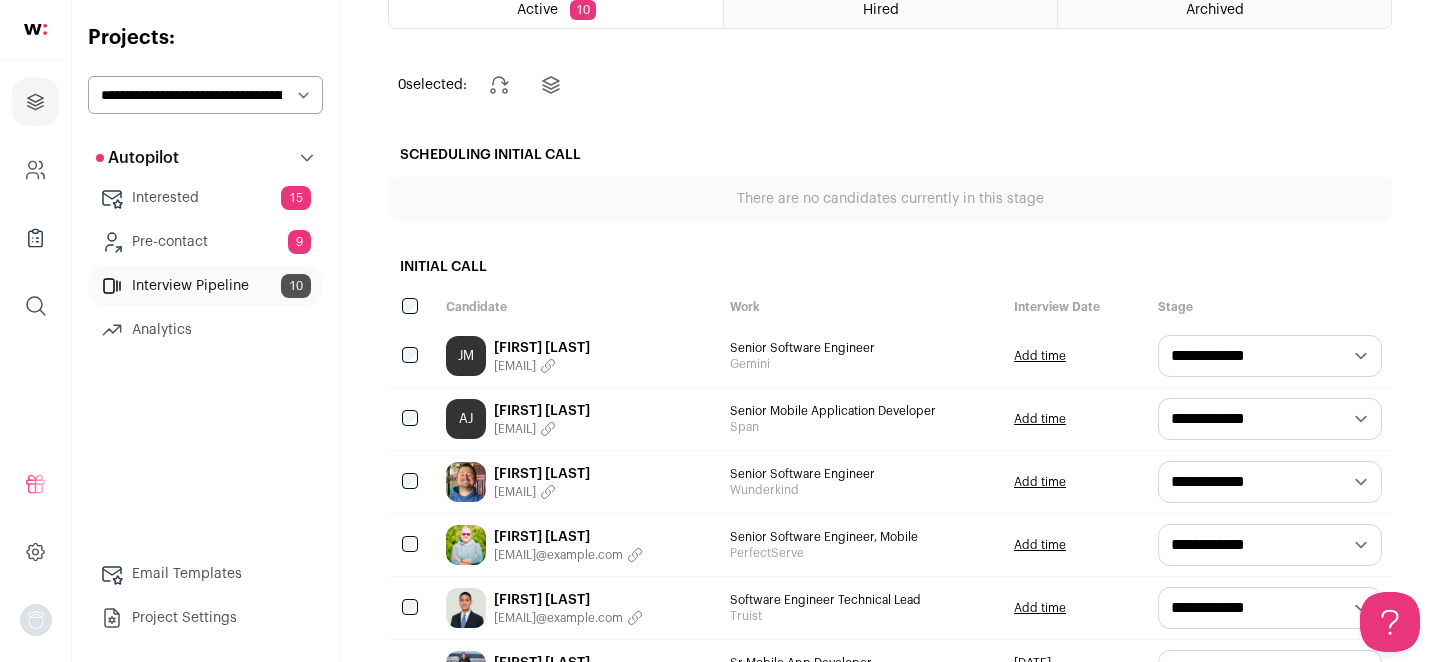 scroll, scrollTop: 240, scrollLeft: 0, axis: vertical 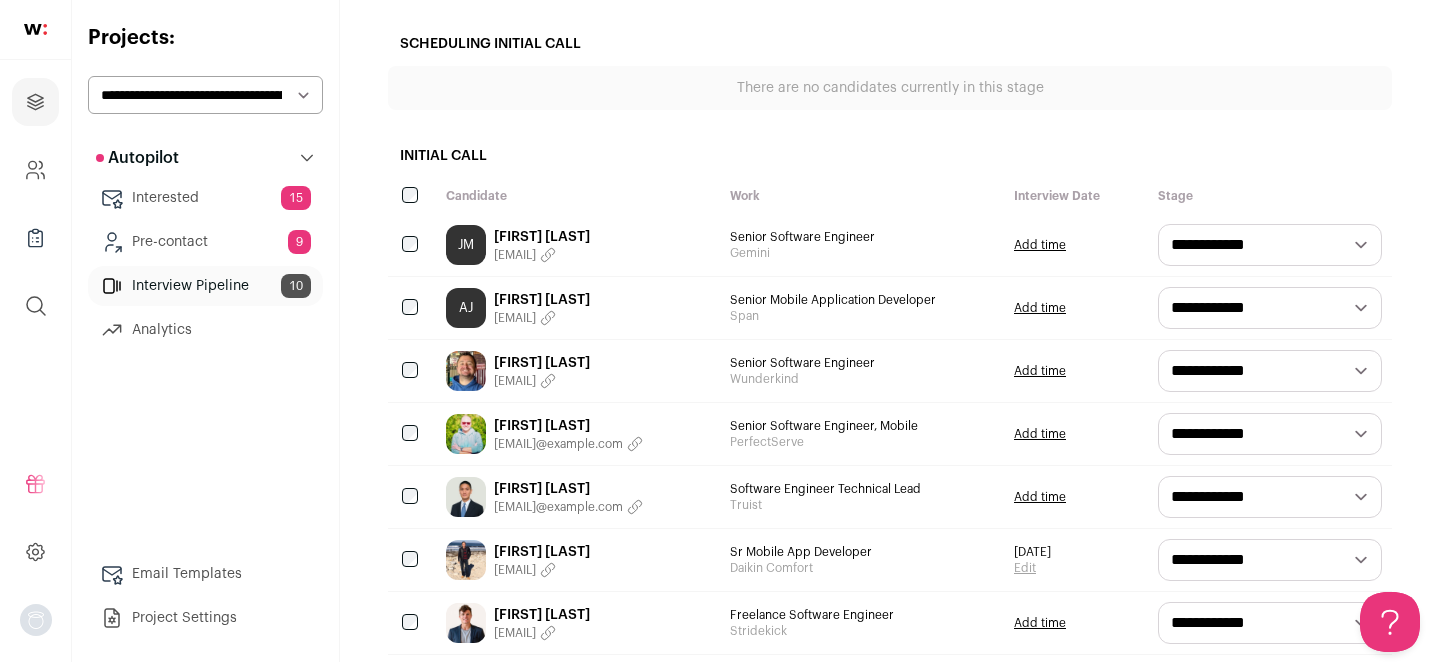 click on "**********" at bounding box center [1270, 245] 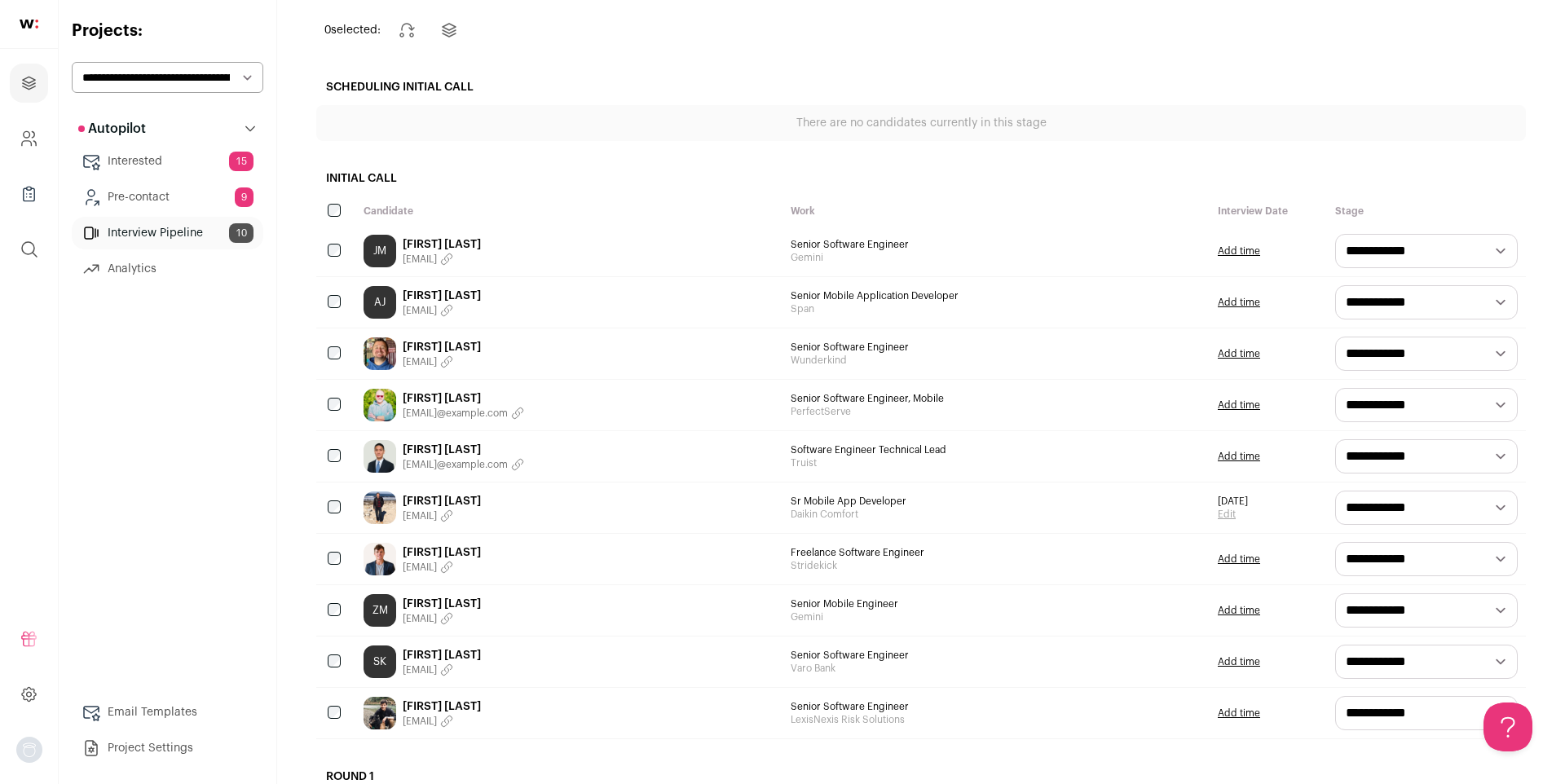 scroll, scrollTop: 152, scrollLeft: 0, axis: vertical 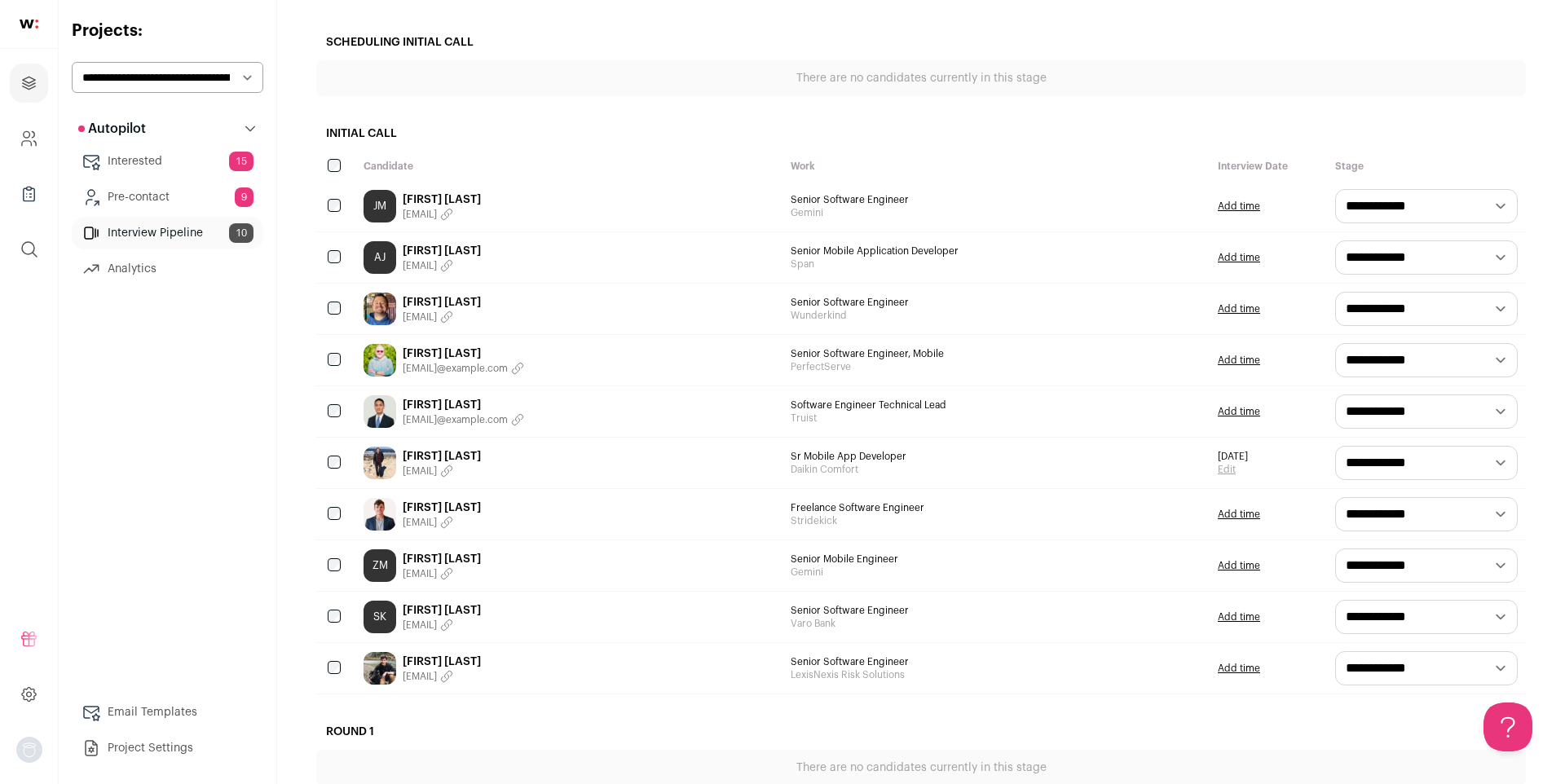 click on "[FIRST] [LAST]" at bounding box center [442, 302] 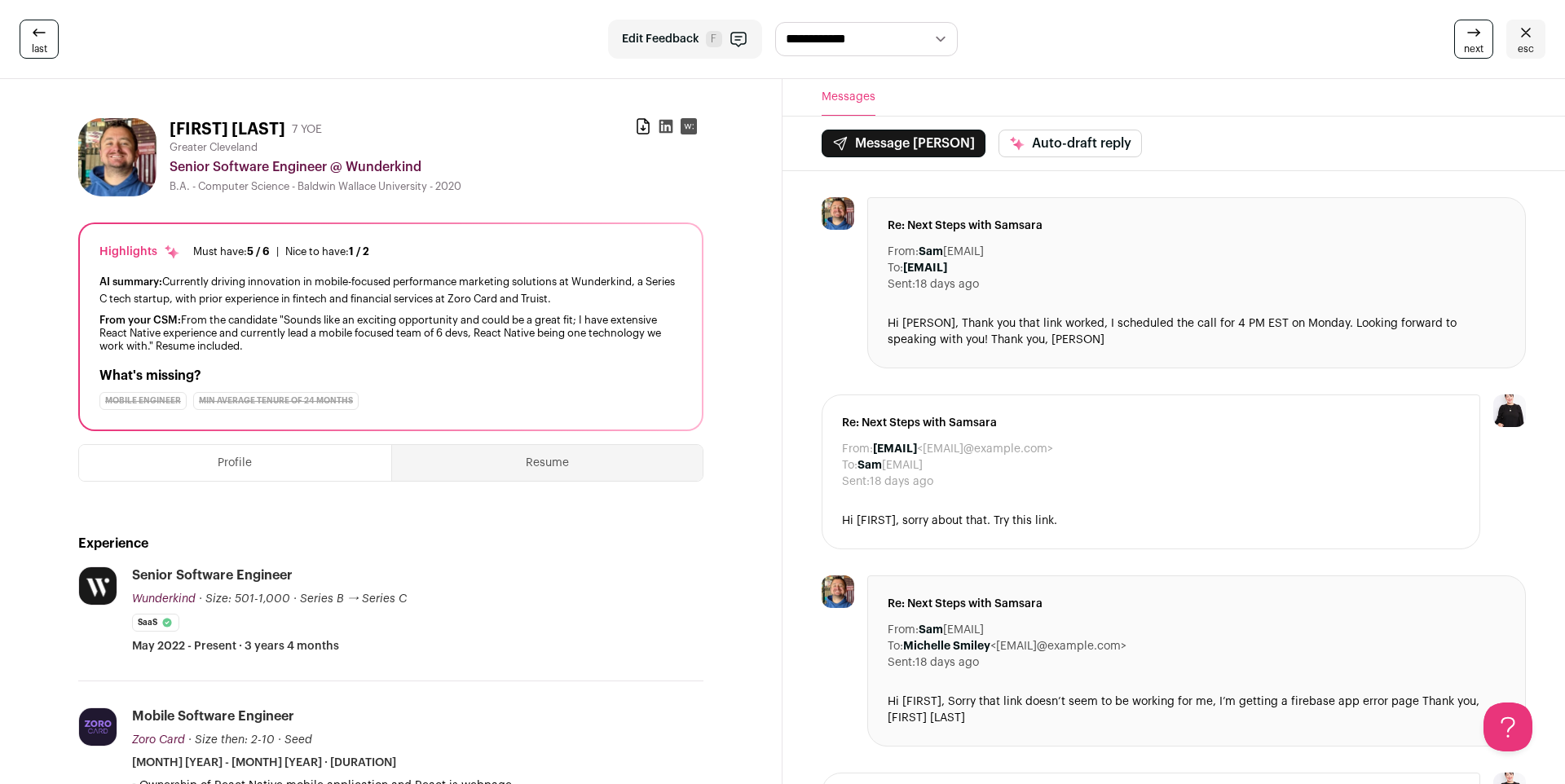 scroll, scrollTop: 0, scrollLeft: 0, axis: both 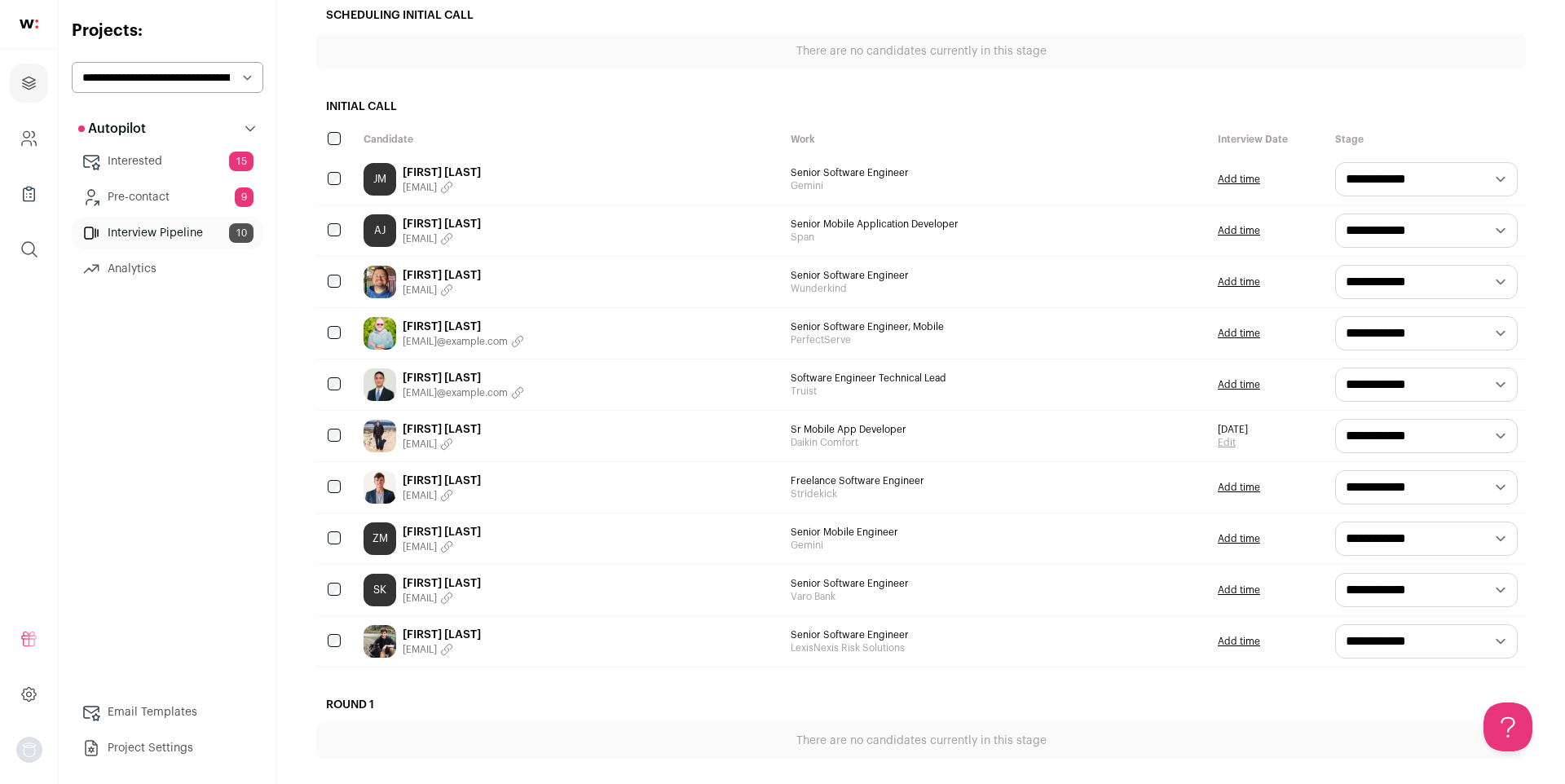 click on "**********" at bounding box center (1426, 179) 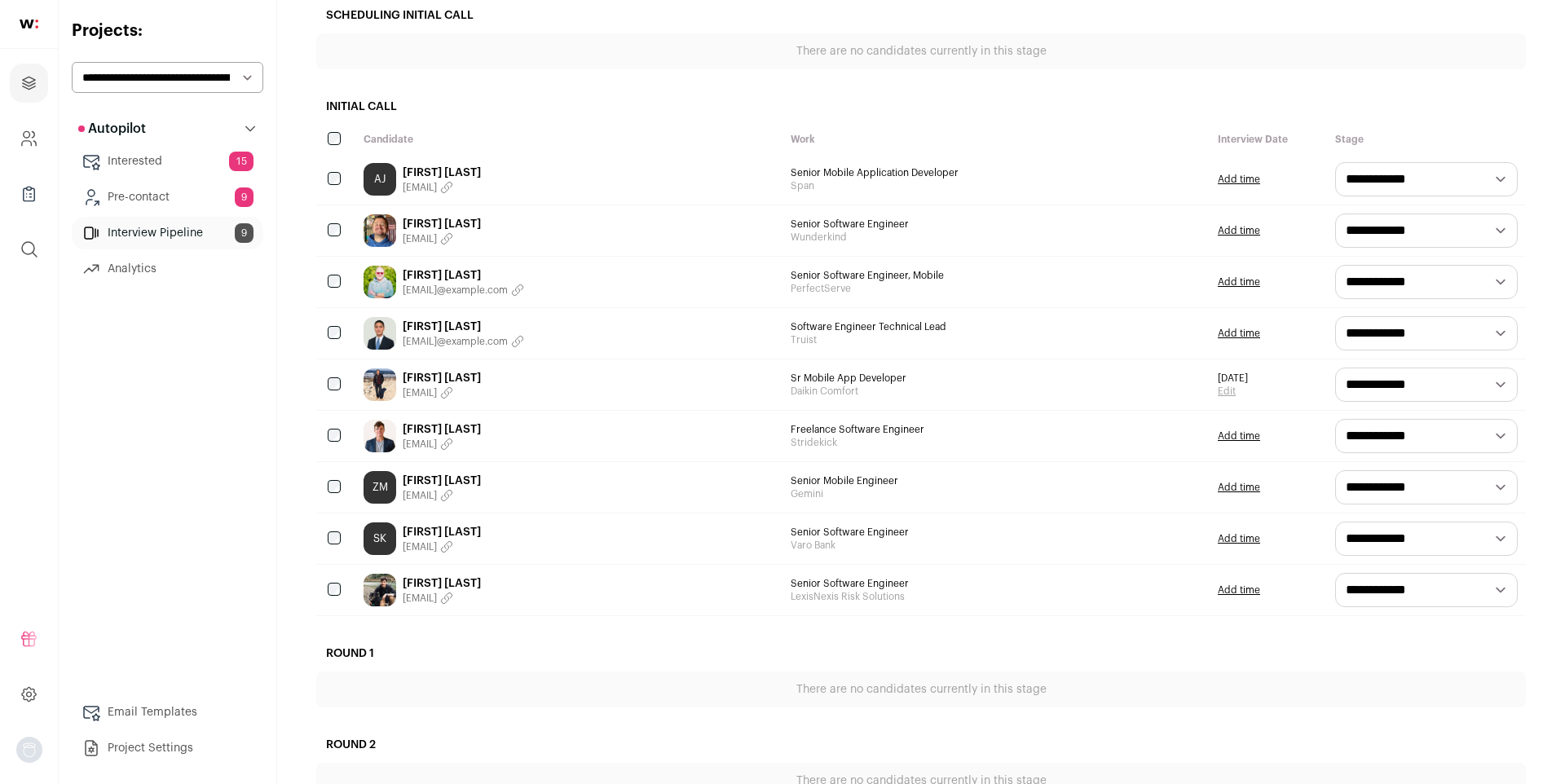 scroll, scrollTop: 0, scrollLeft: 0, axis: both 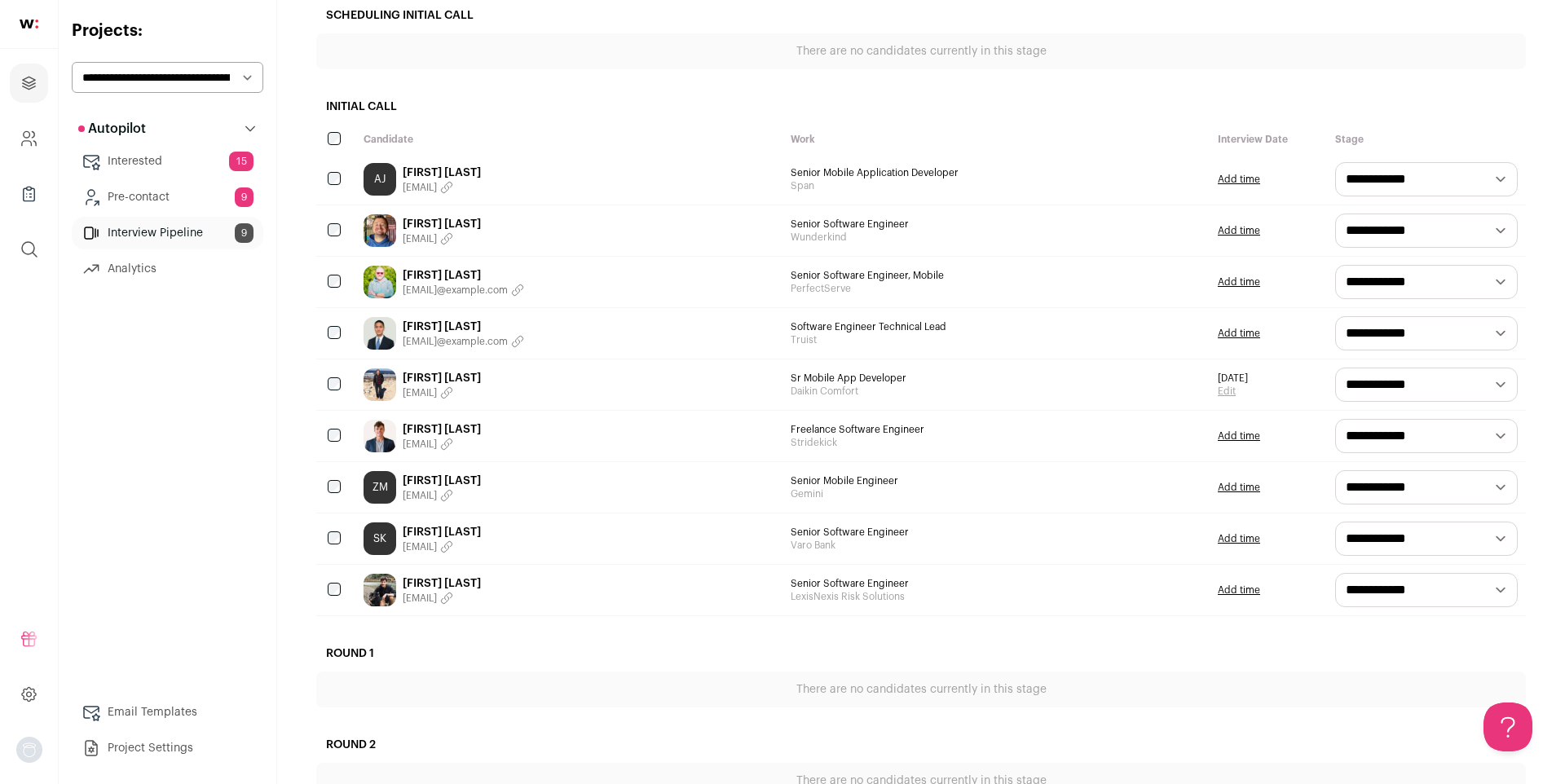 click on "**********" at bounding box center (1426, 231) 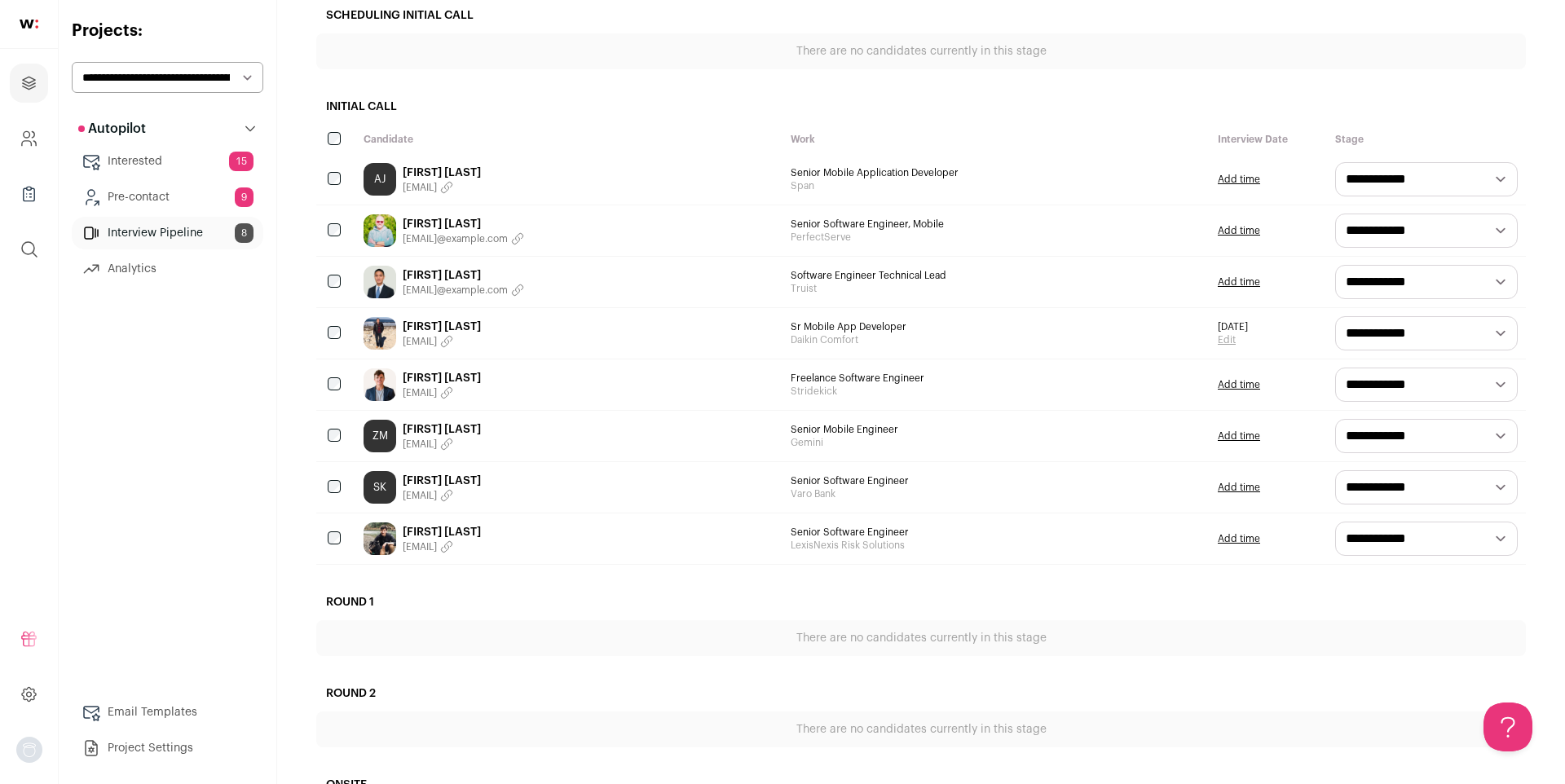 scroll, scrollTop: 0, scrollLeft: 0, axis: both 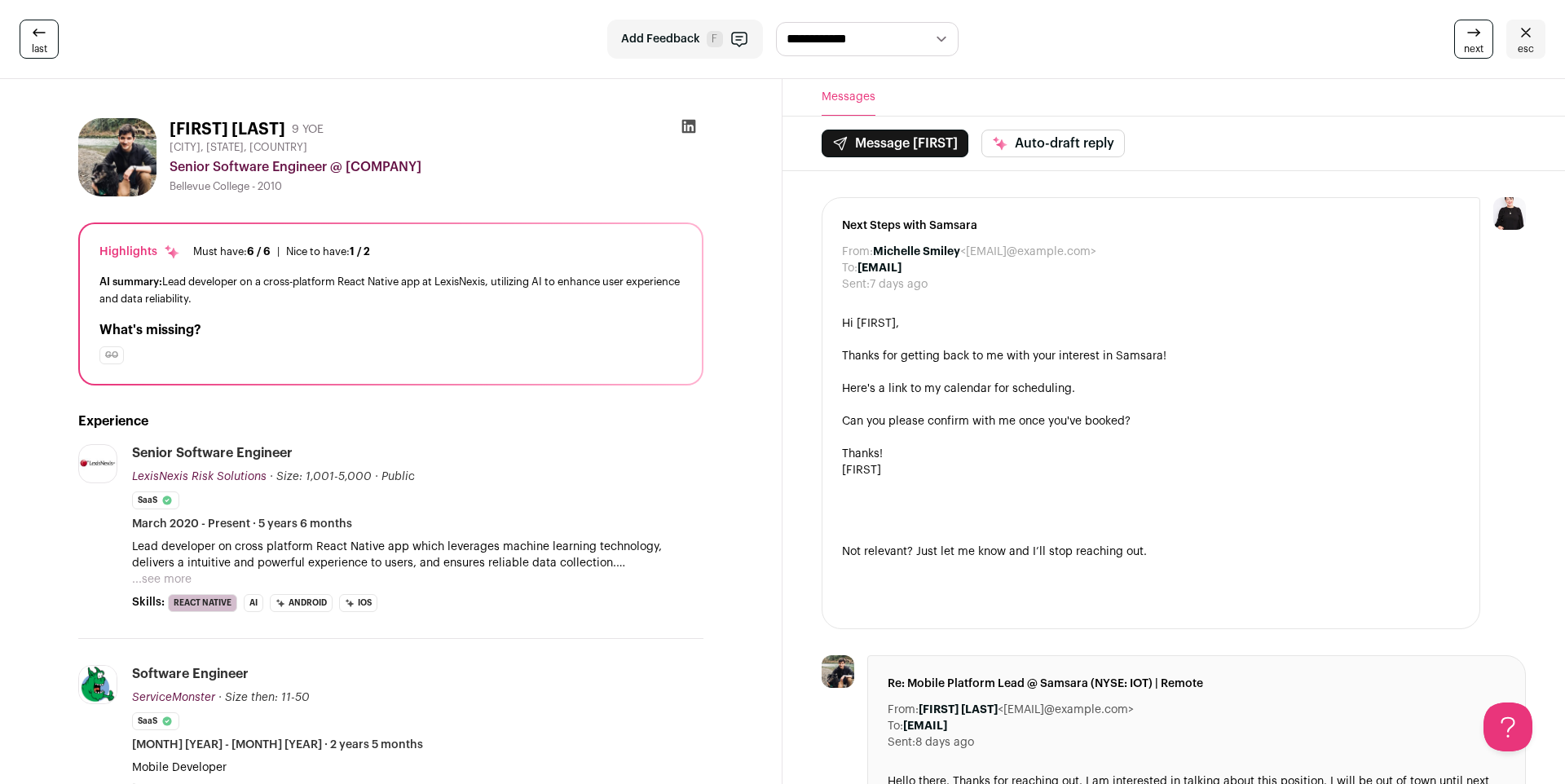 click 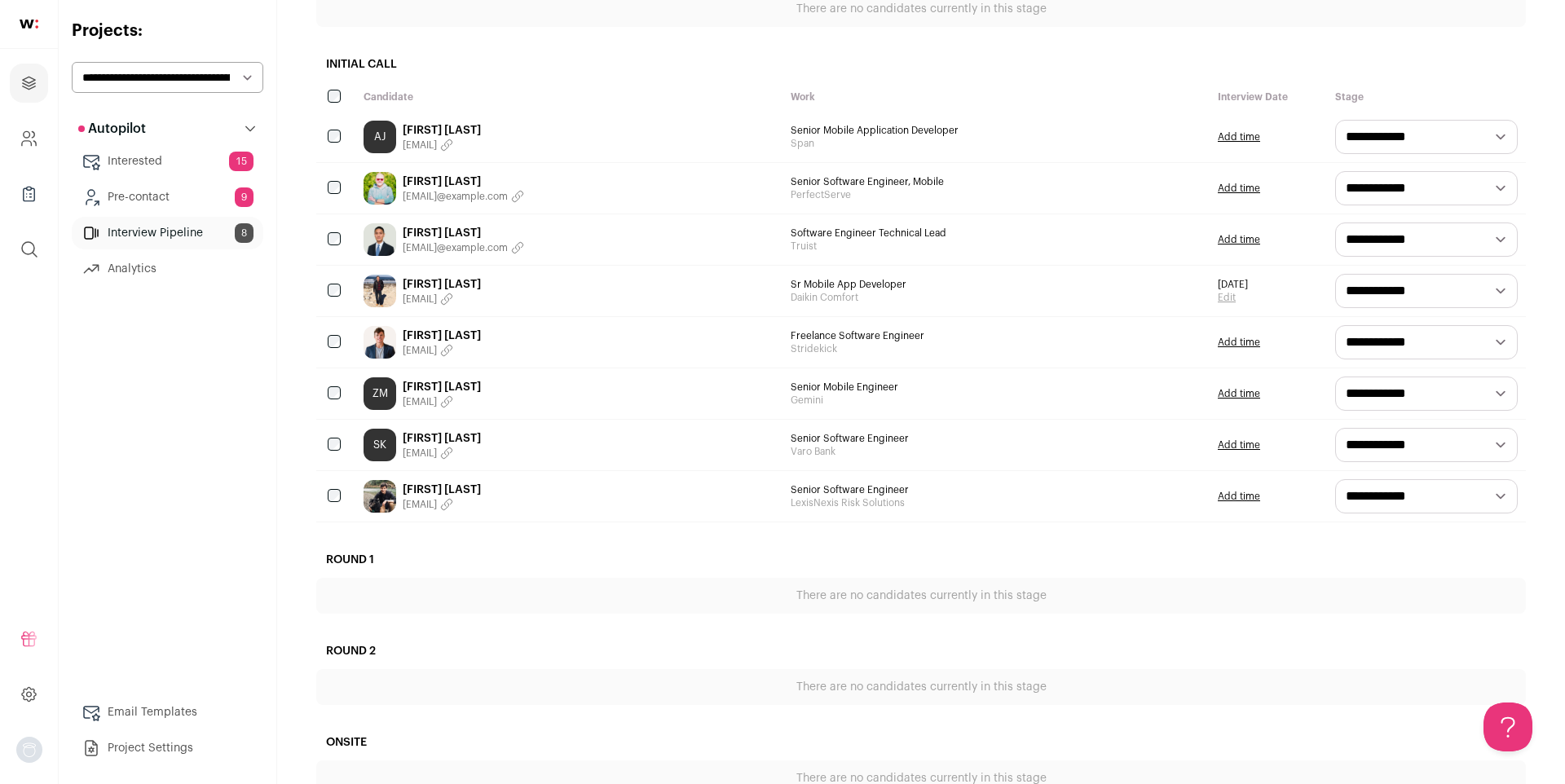 scroll, scrollTop: 391, scrollLeft: 0, axis: vertical 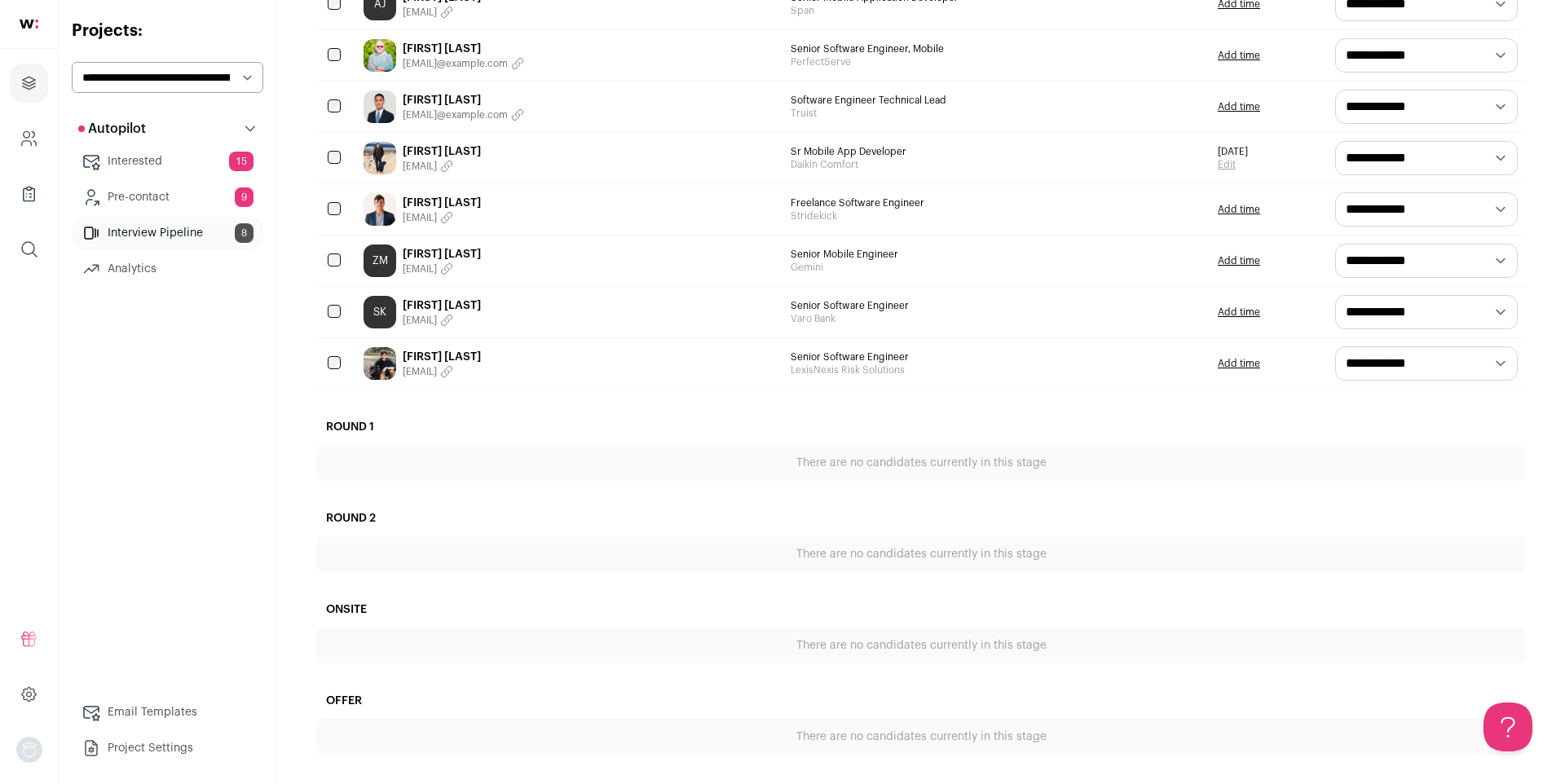 click on "[FIRST] [LAST]" at bounding box center (442, 306) 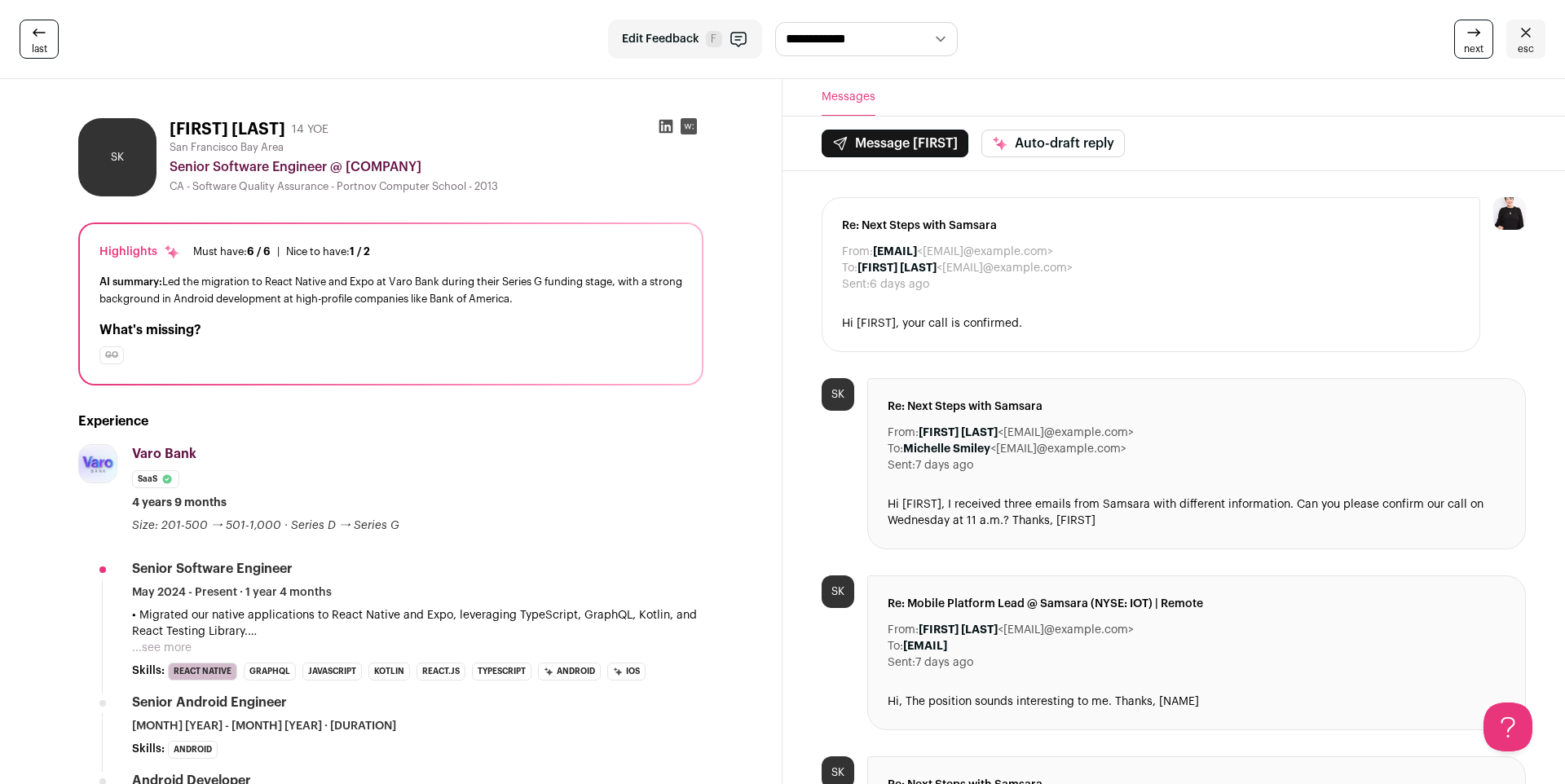 scroll, scrollTop: 0, scrollLeft: 0, axis: both 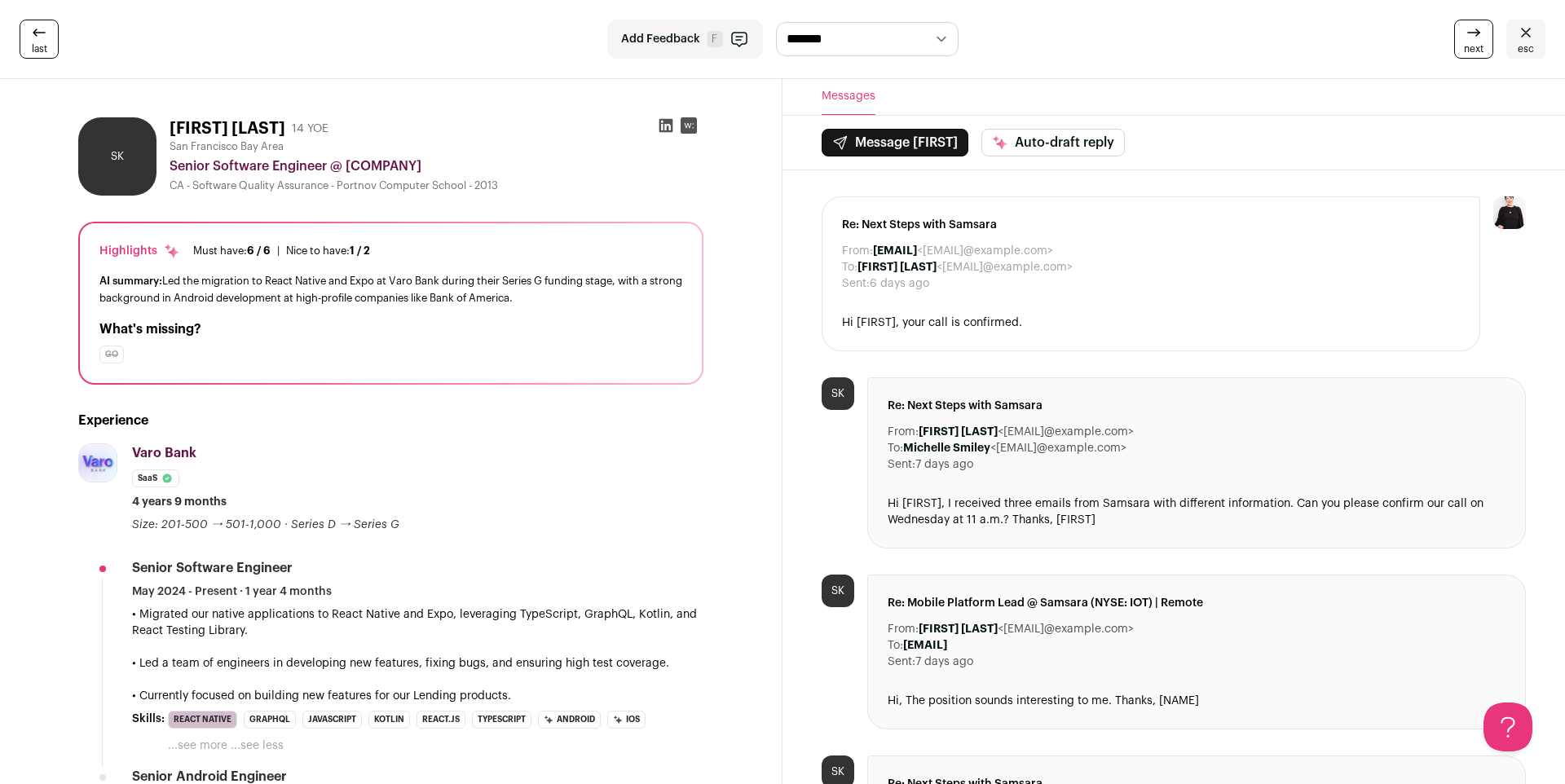 click on "esc" at bounding box center (1526, 39) 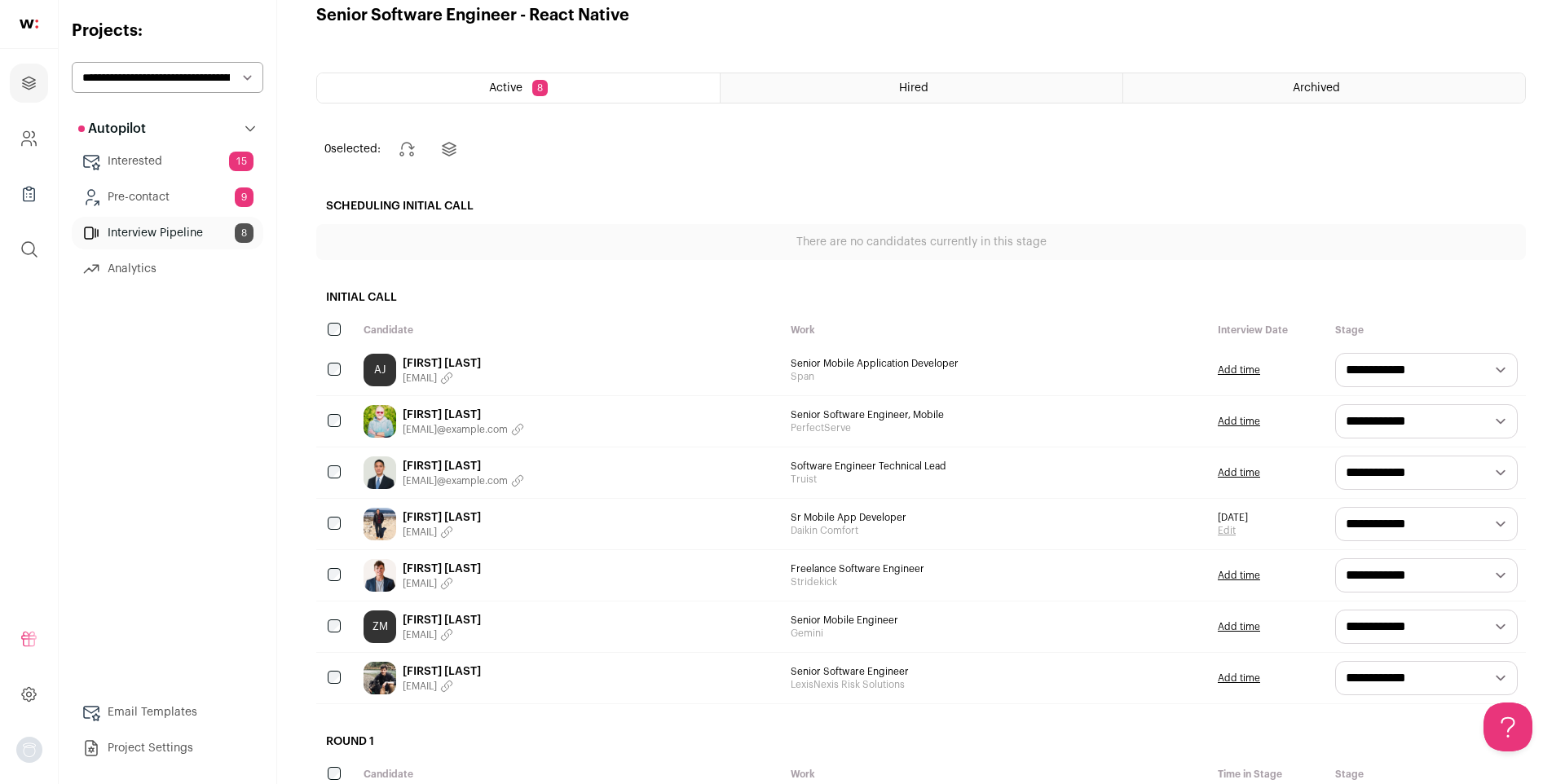 scroll, scrollTop: 26, scrollLeft: 0, axis: vertical 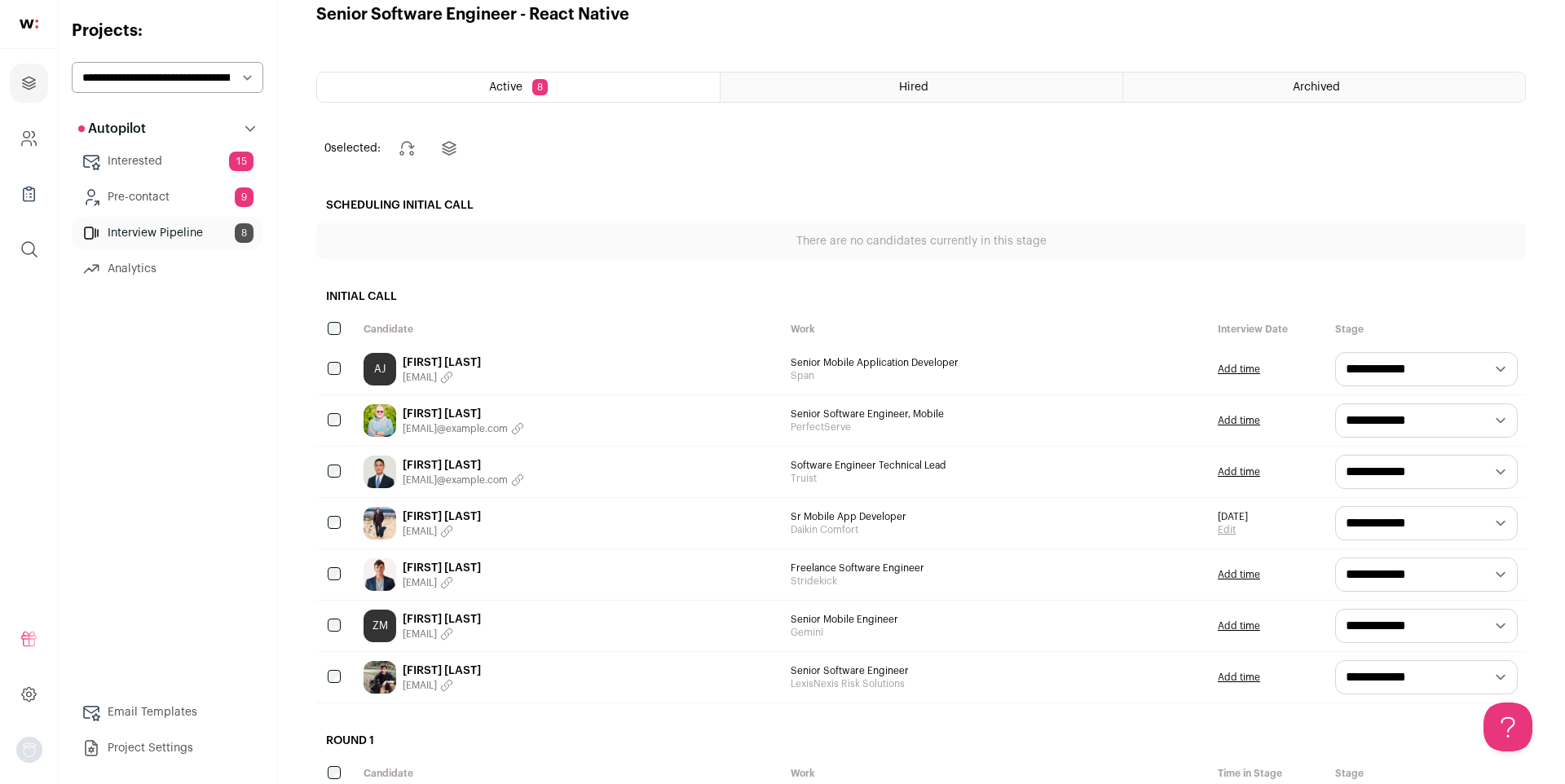 click on "[FIRST] [LAST]" at bounding box center (442, 619) 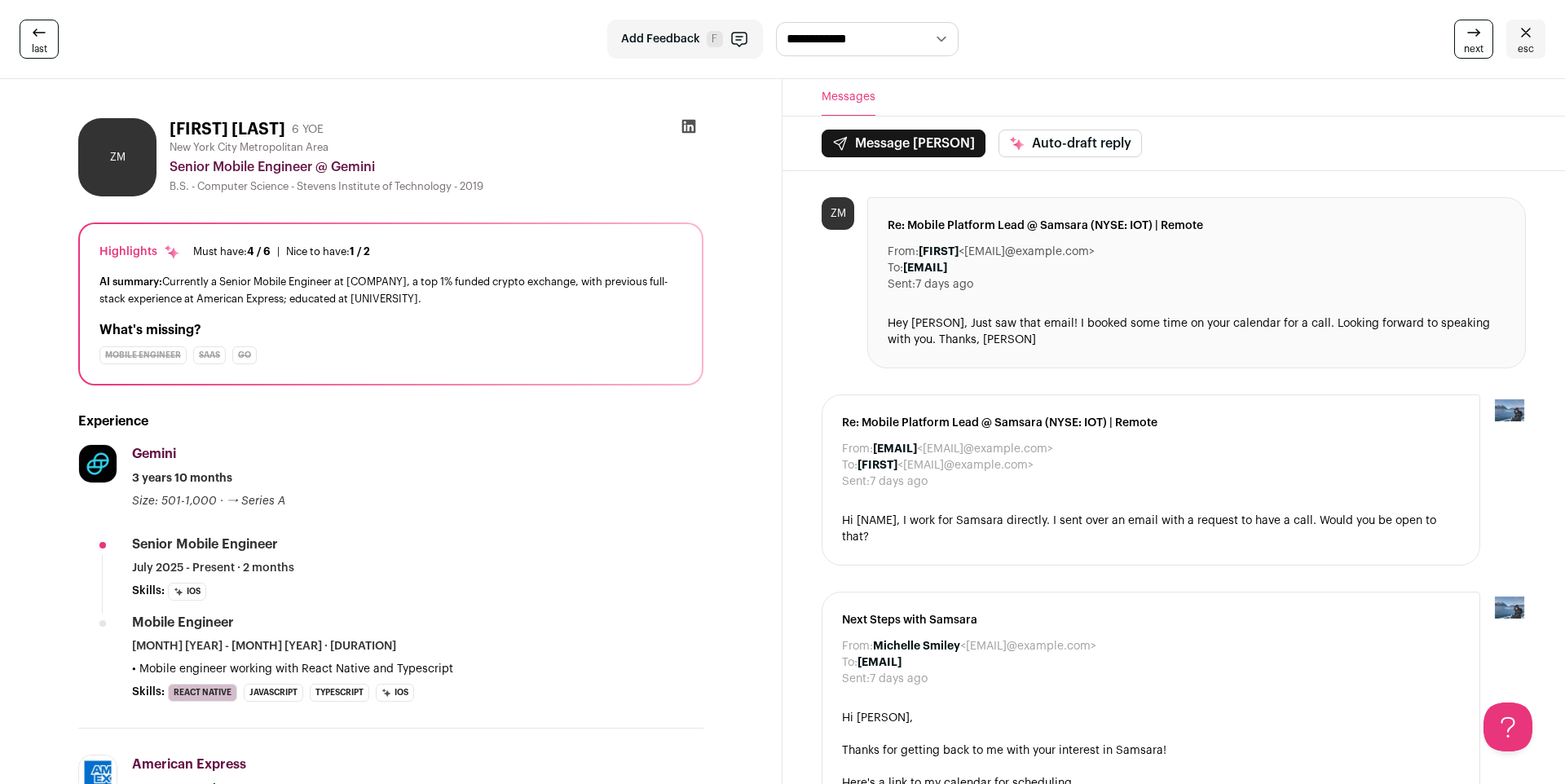 scroll, scrollTop: 0, scrollLeft: 0, axis: both 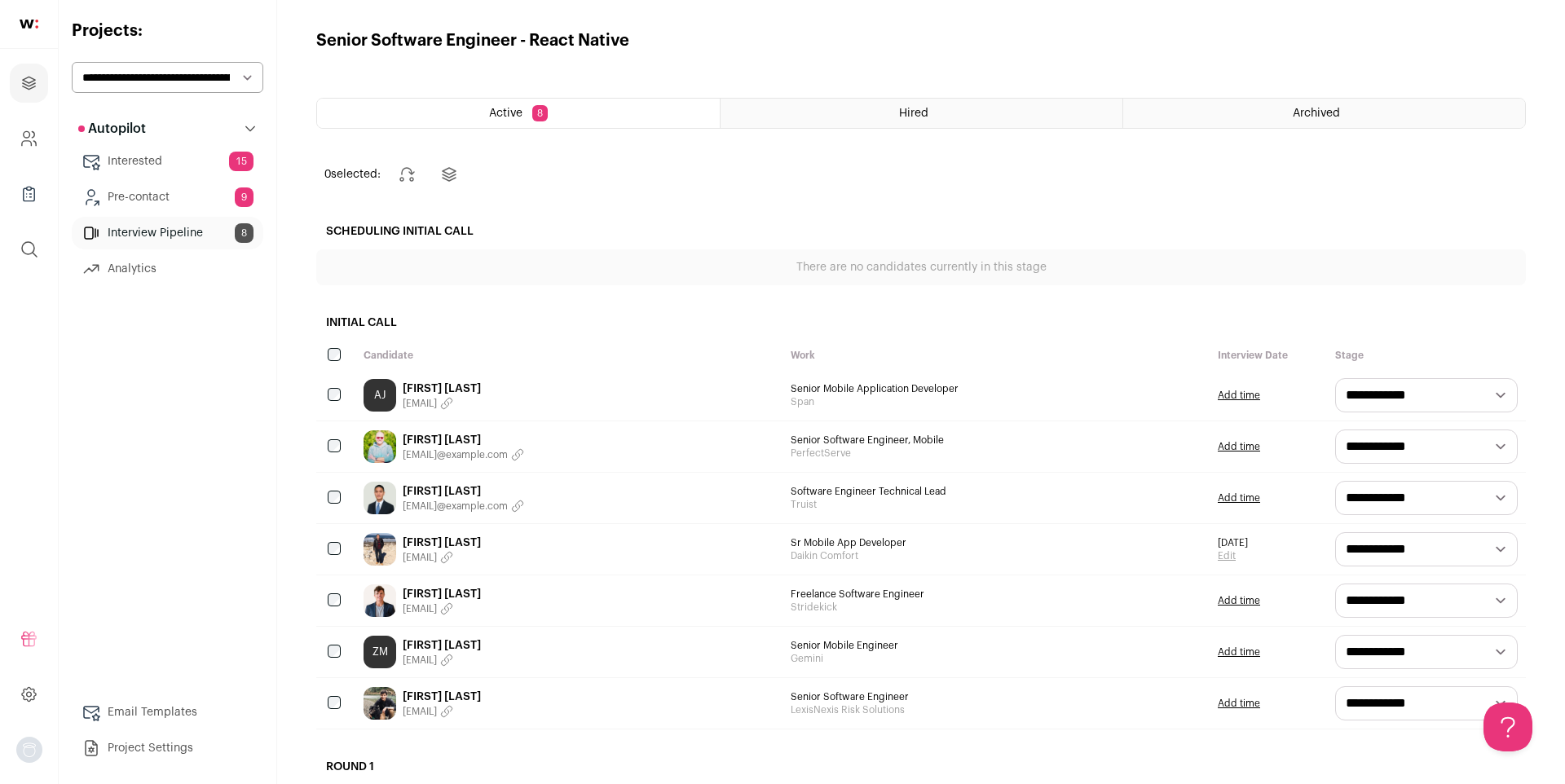click on "[FIRST] [LAST]" at bounding box center [442, 594] 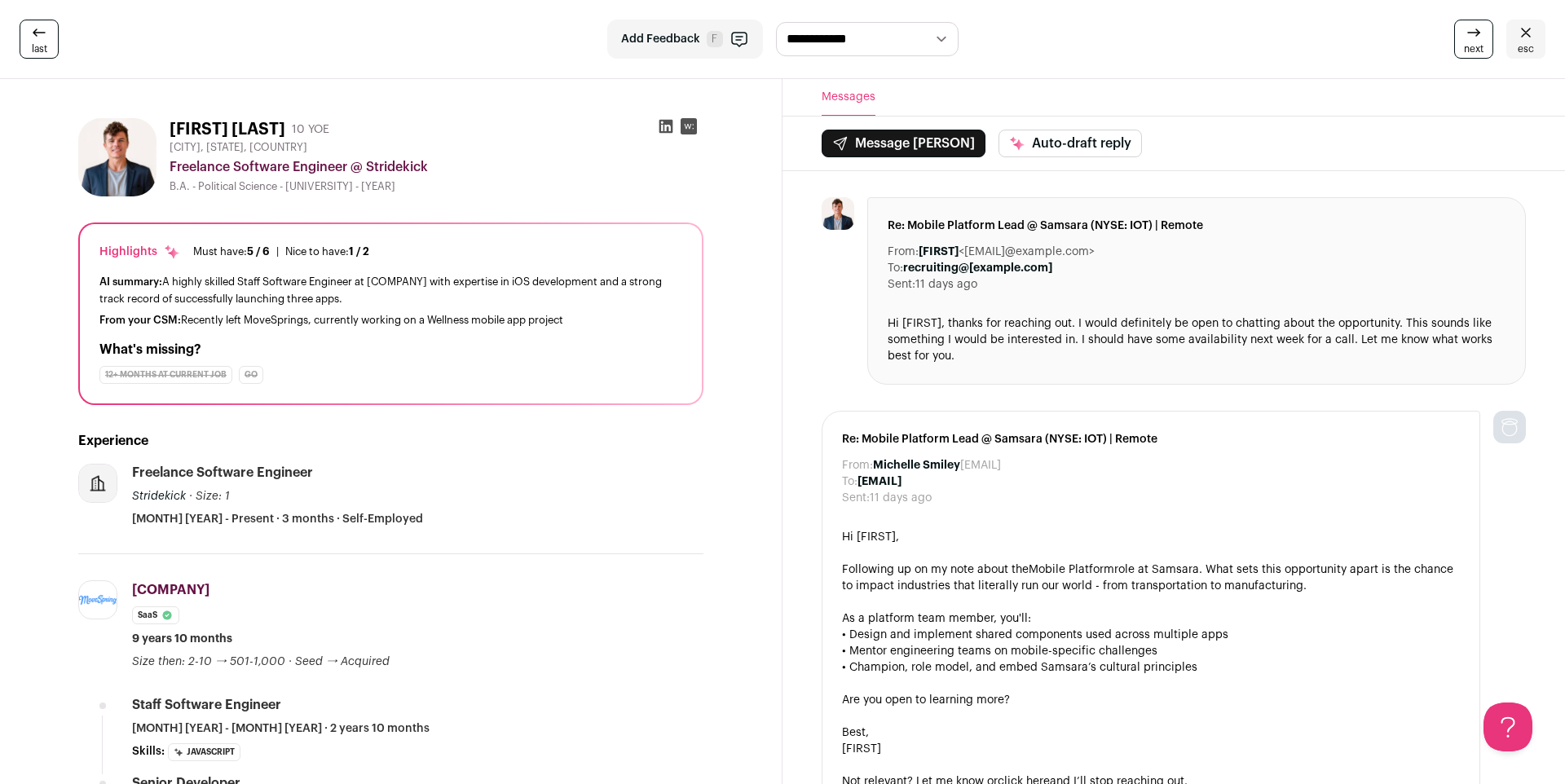 scroll, scrollTop: 0, scrollLeft: 0, axis: both 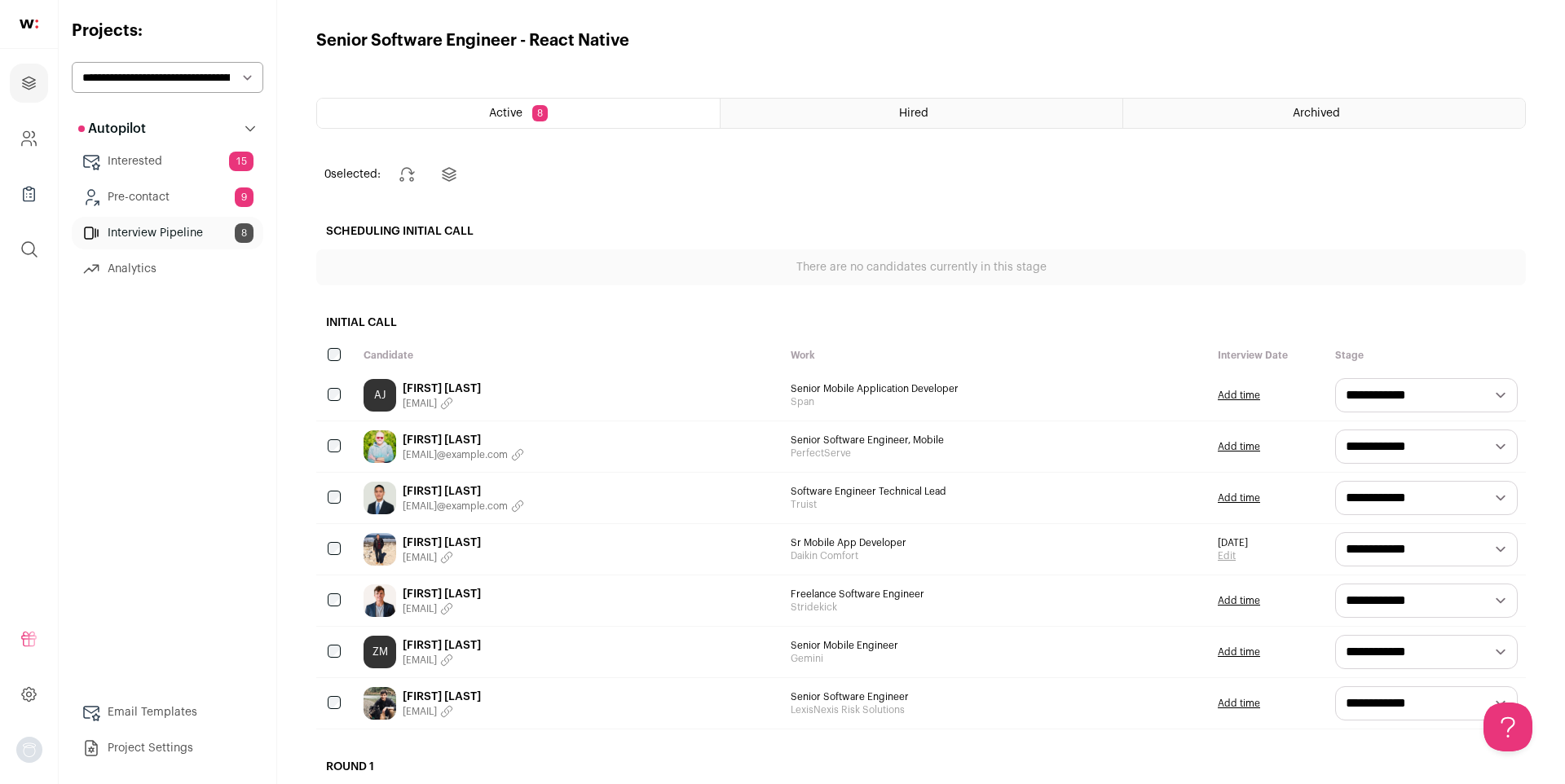 click on "[FIRST] [LAST]" at bounding box center [442, 389] 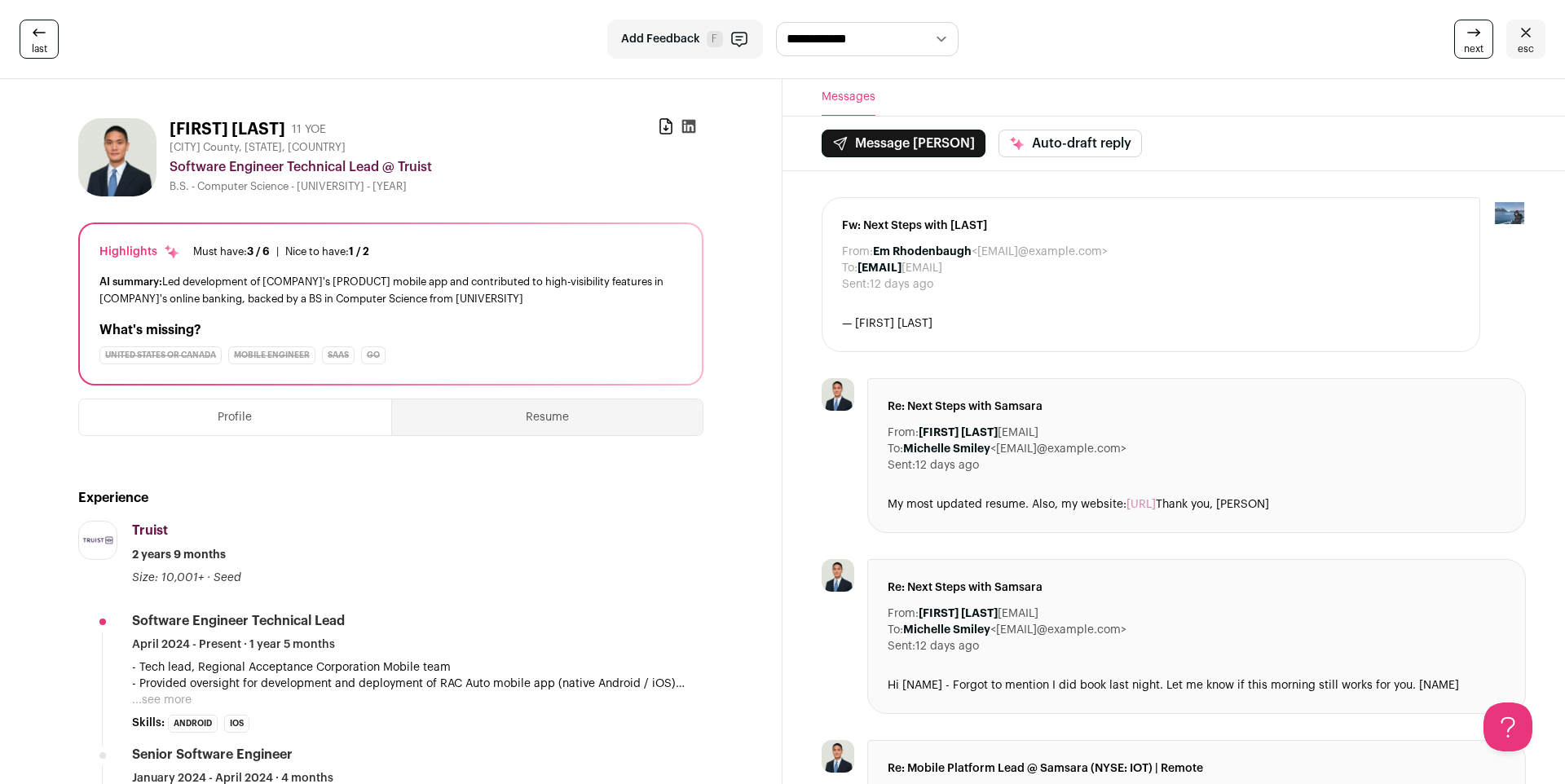 scroll, scrollTop: 0, scrollLeft: 0, axis: both 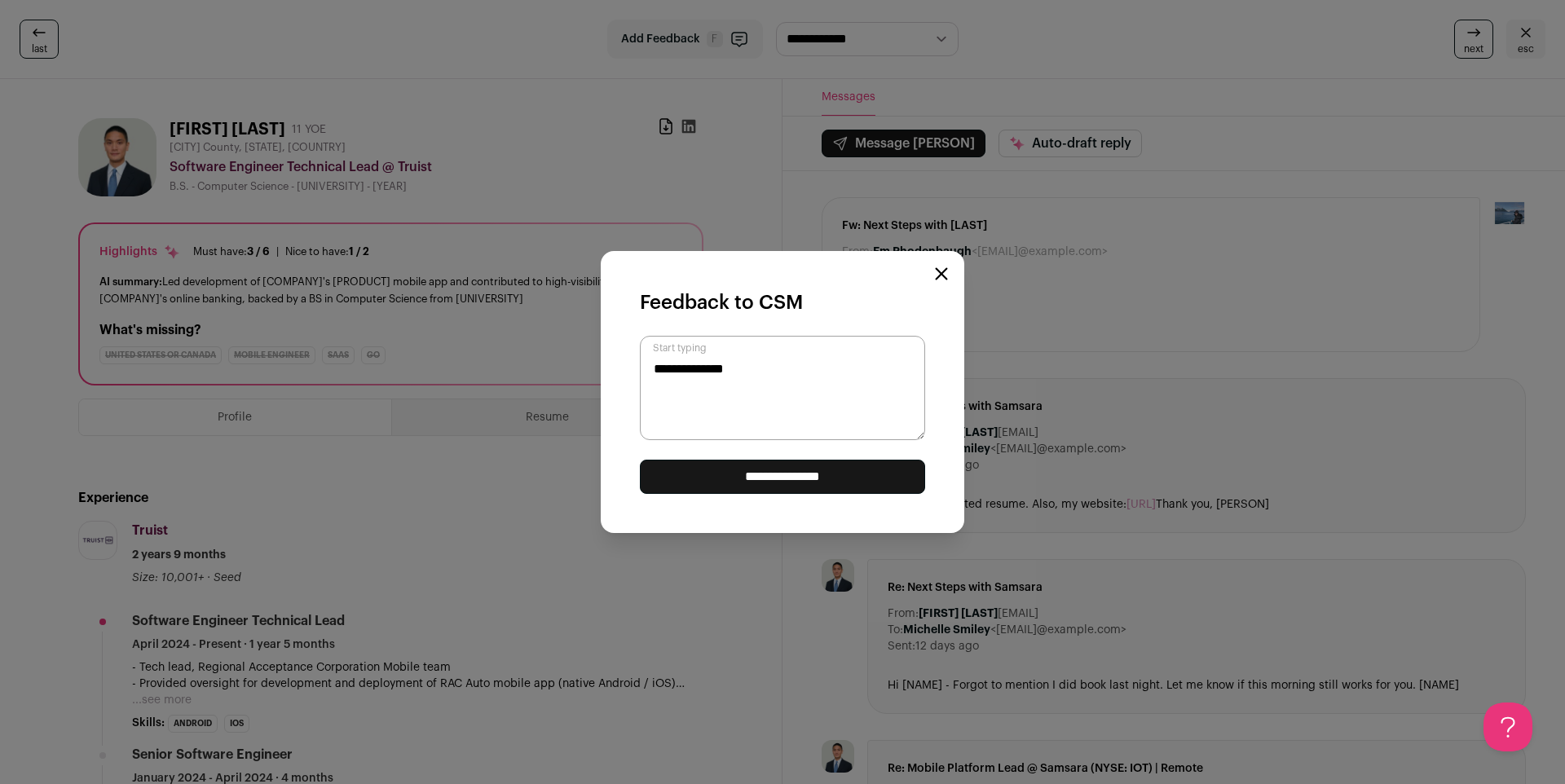 type on "**********" 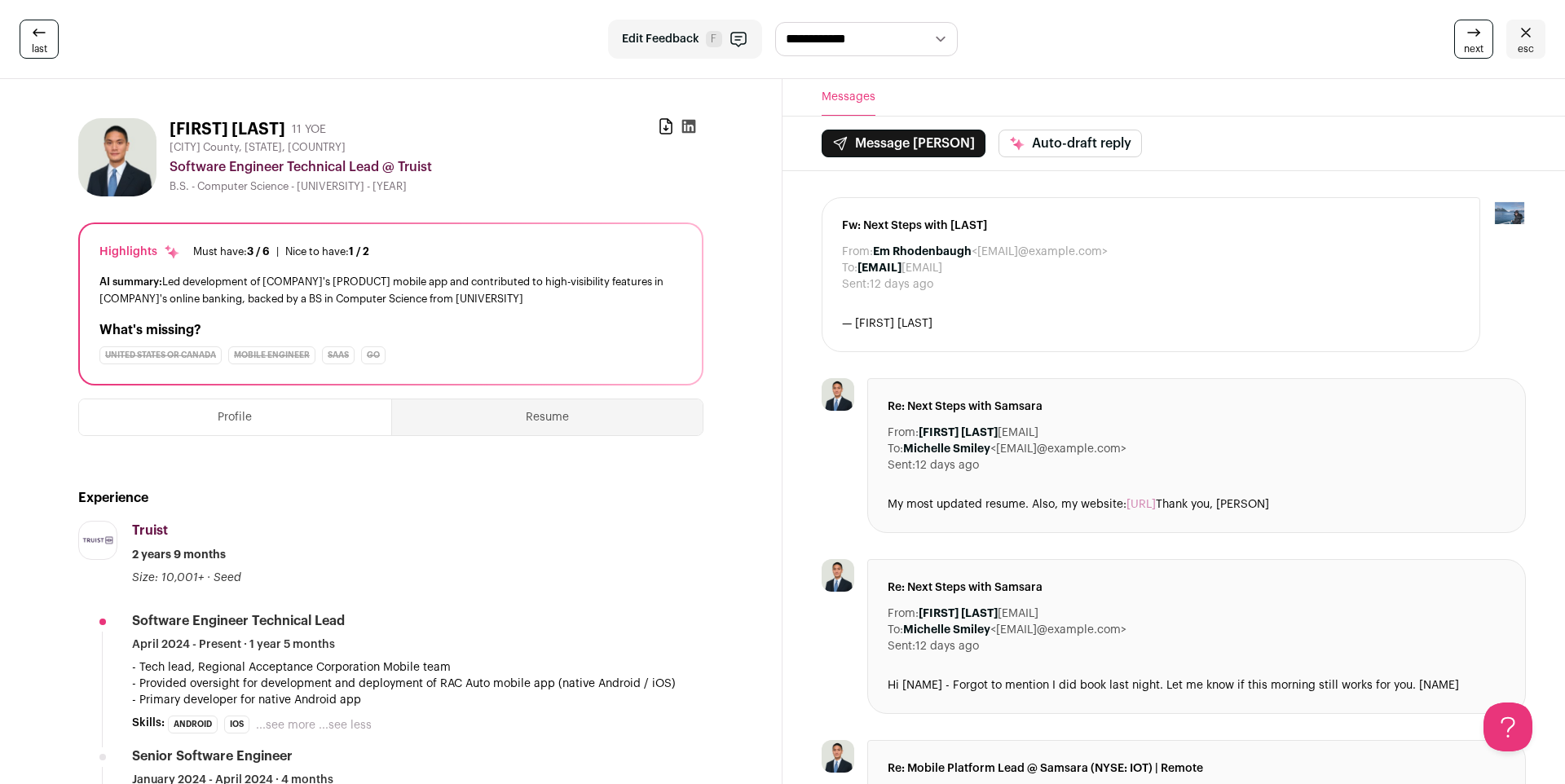 scroll, scrollTop: 0, scrollLeft: 0, axis: both 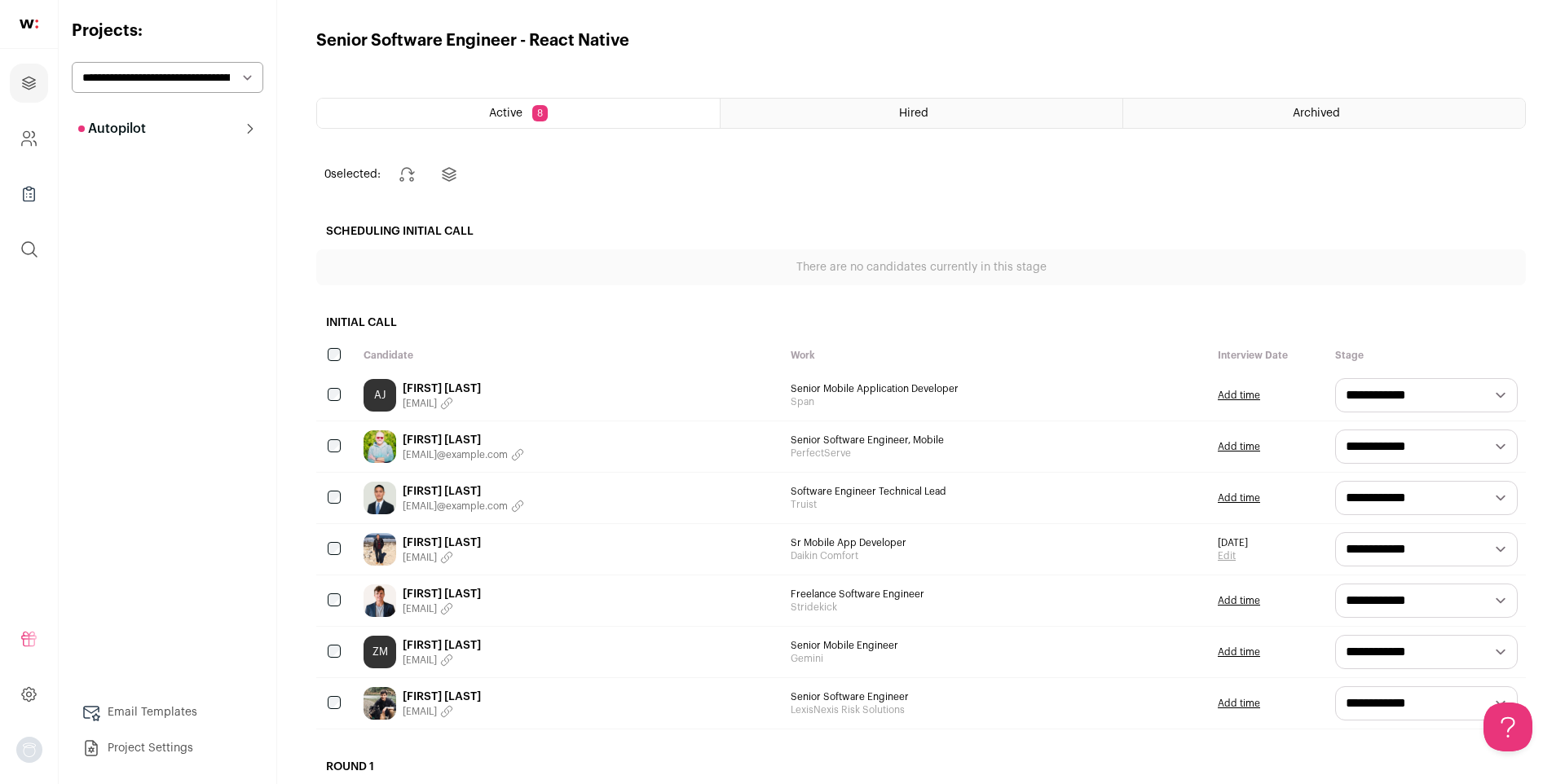 click on "**********" at bounding box center (1426, 498) 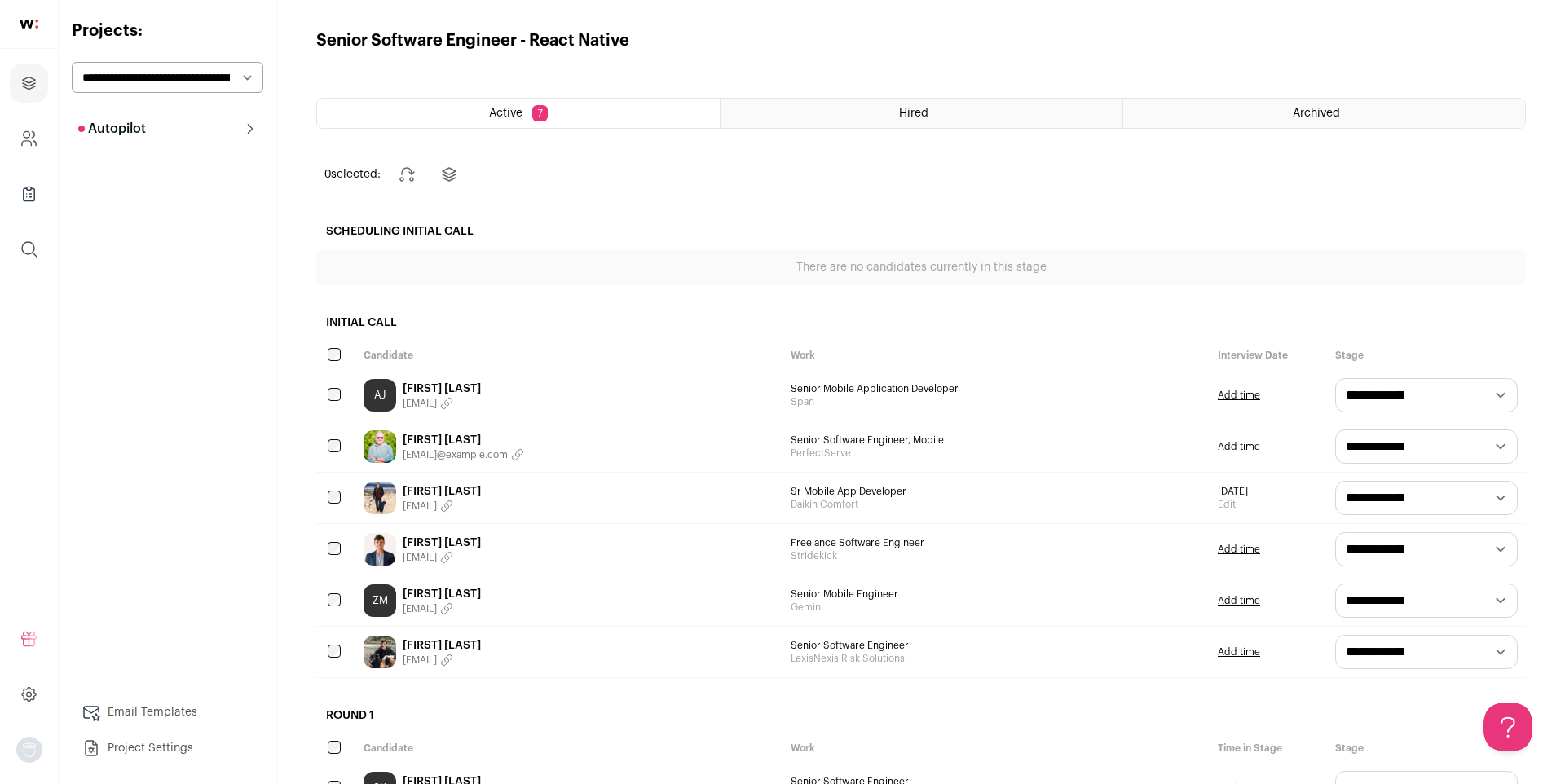 scroll, scrollTop: 0, scrollLeft: 0, axis: both 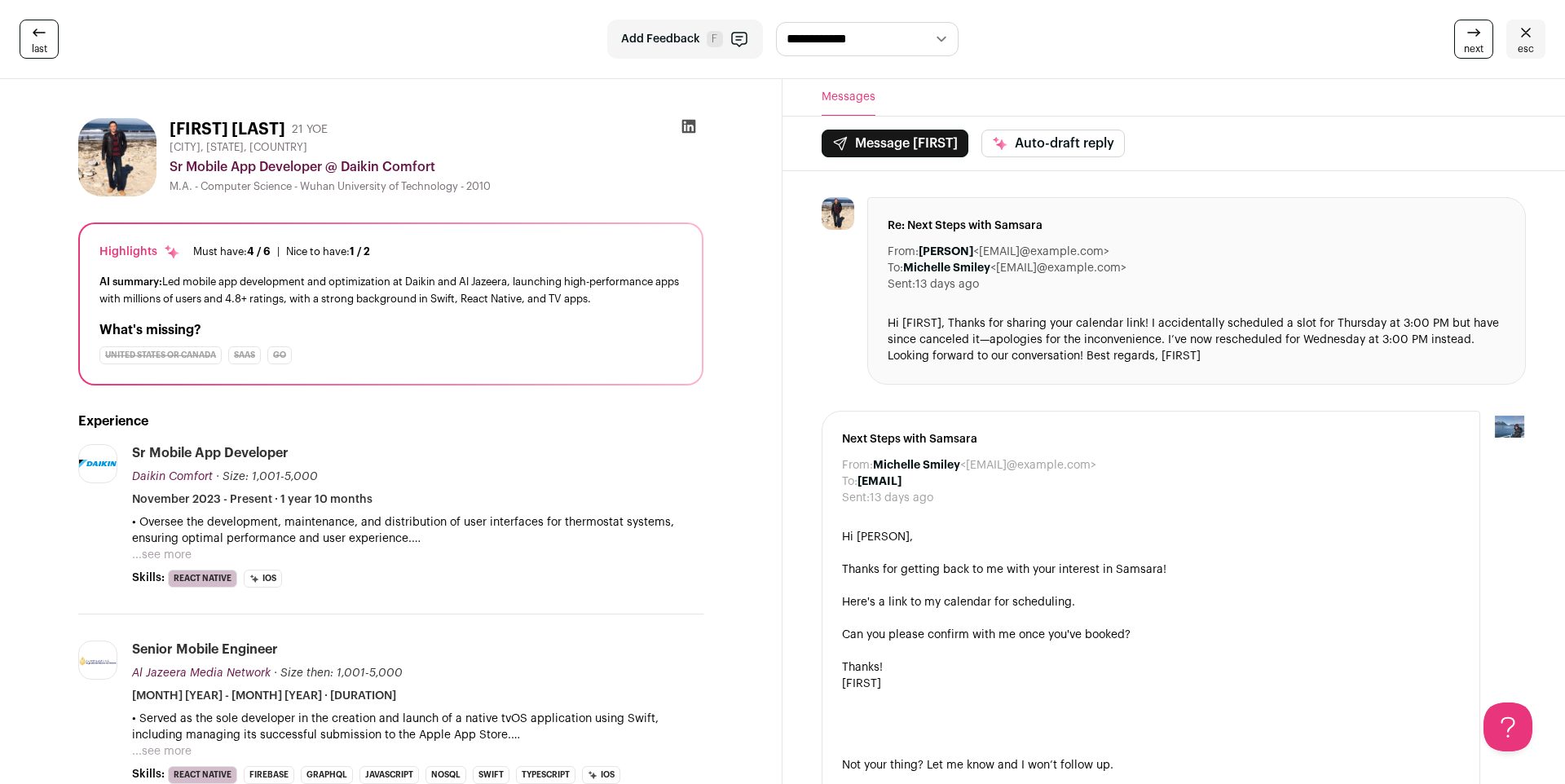 click 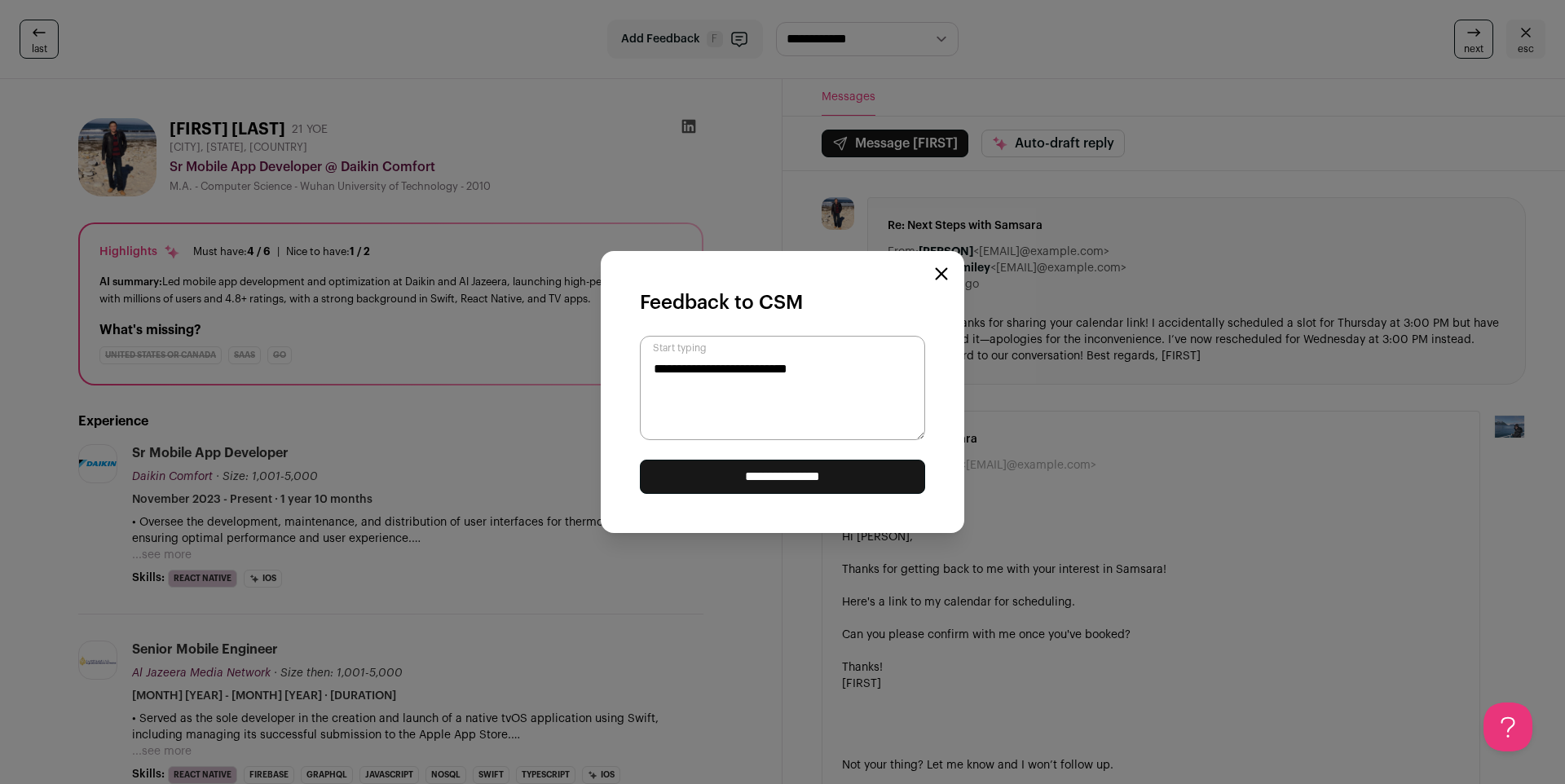type on "**********" 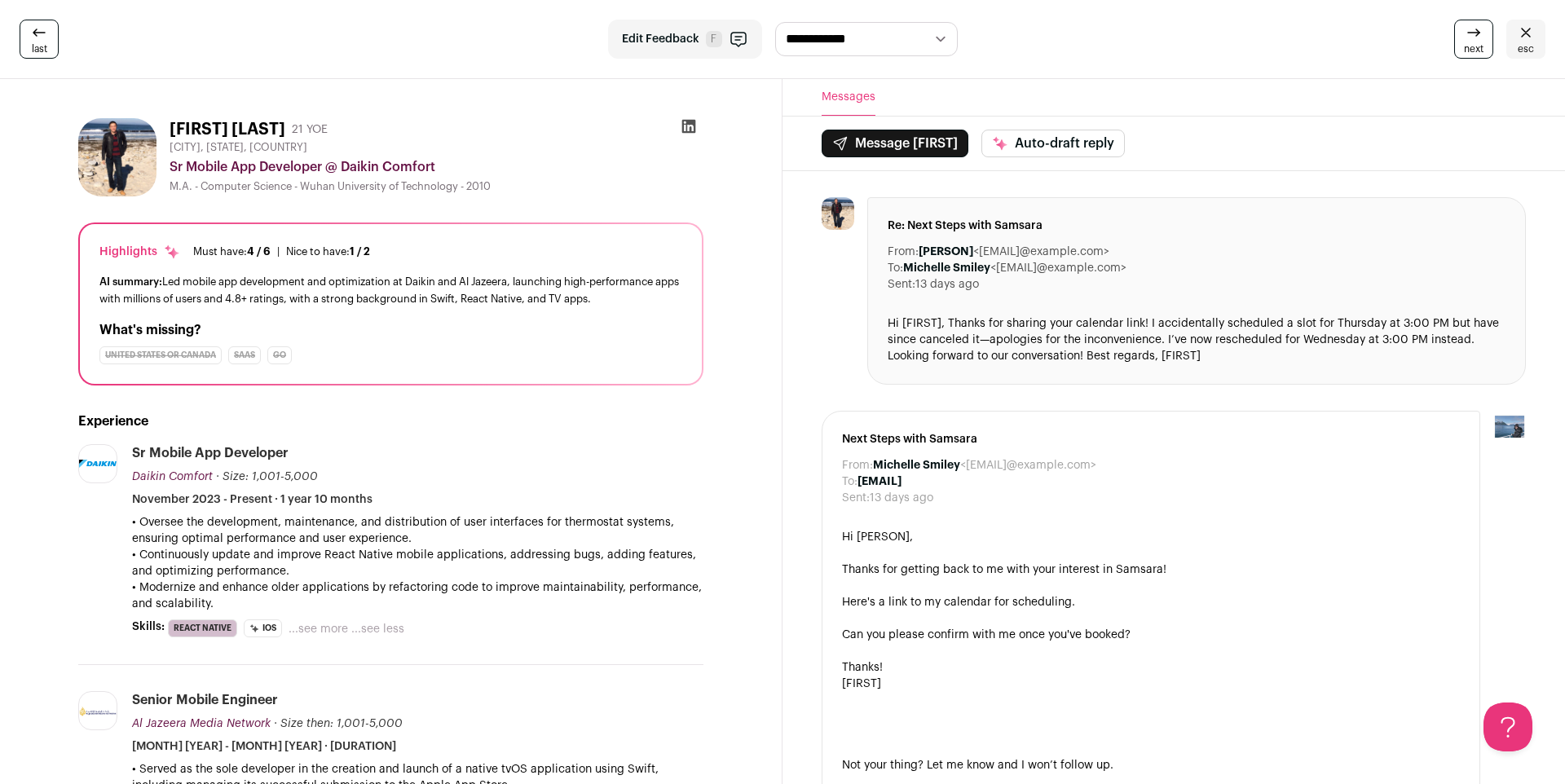 scroll, scrollTop: 0, scrollLeft: 0, axis: both 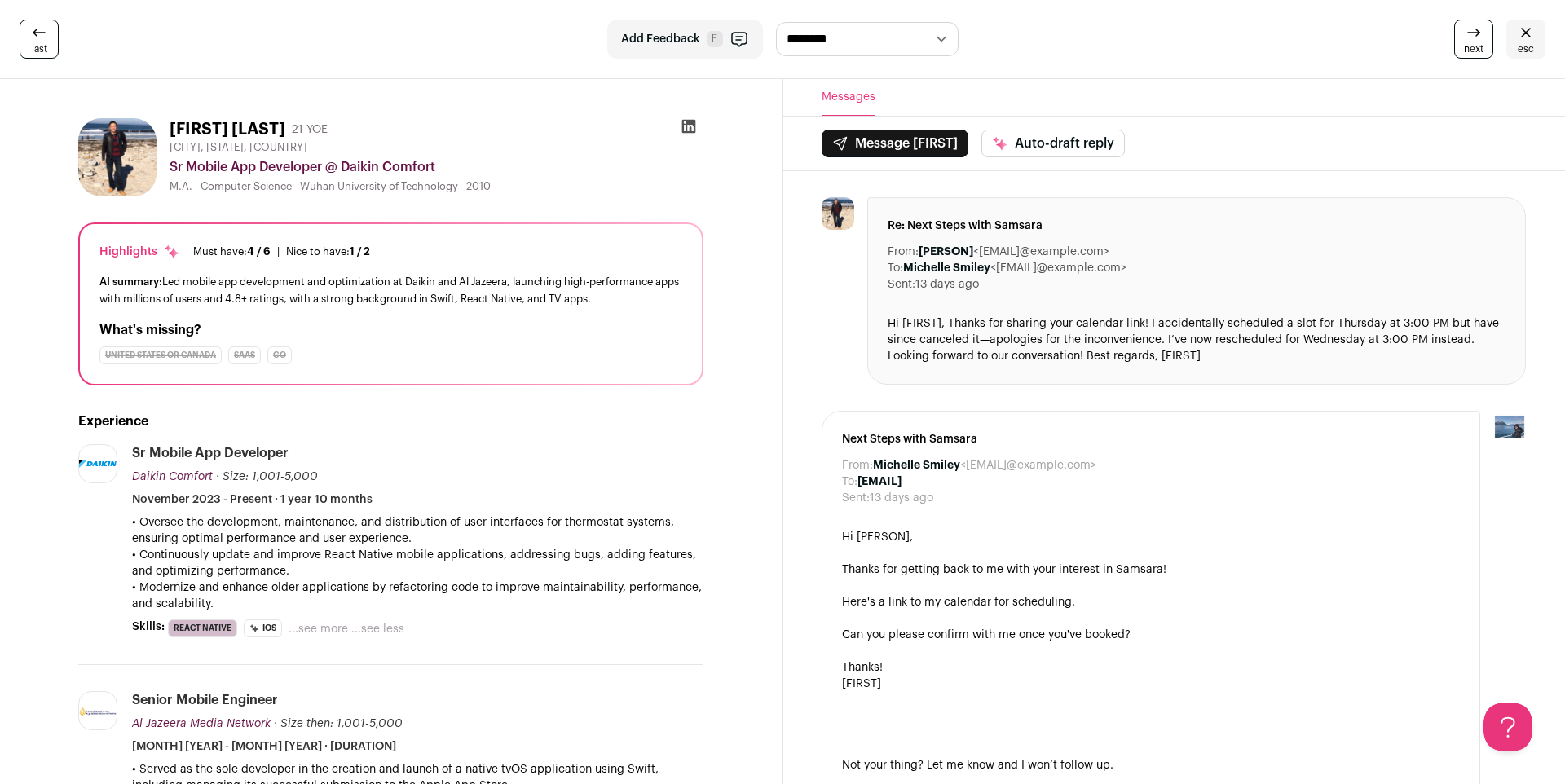 click 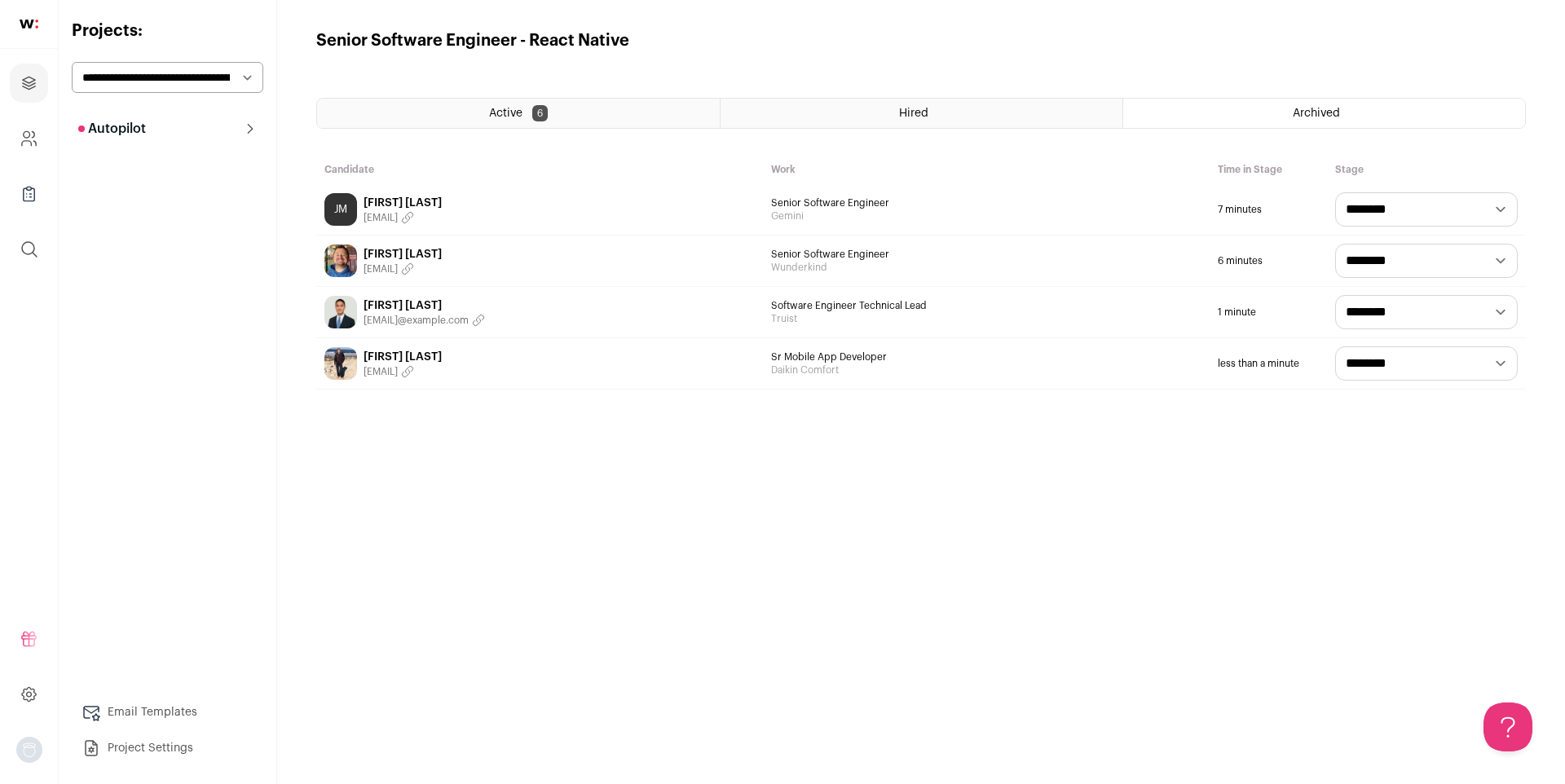 scroll, scrollTop: 0, scrollLeft: 0, axis: both 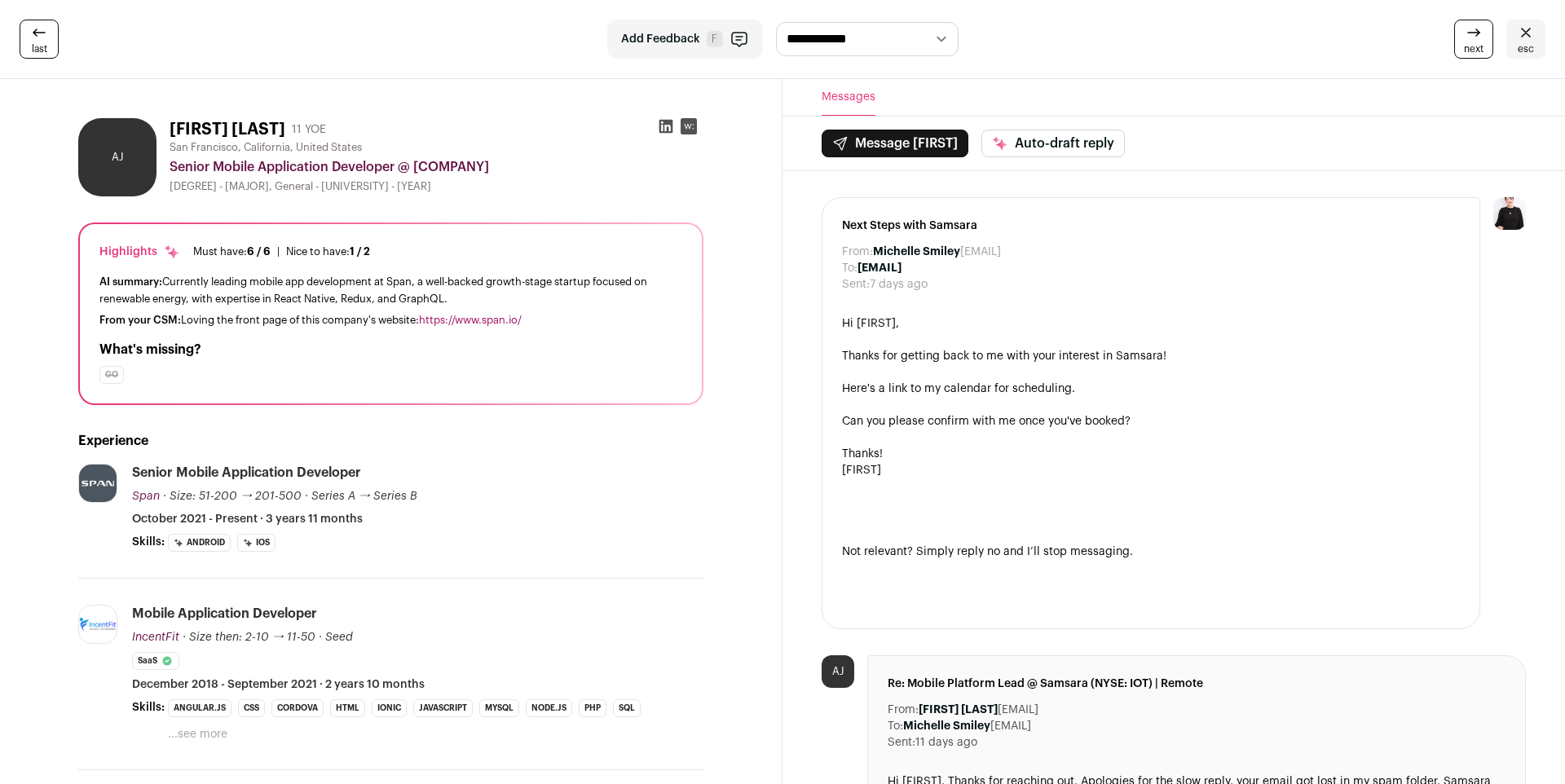 click 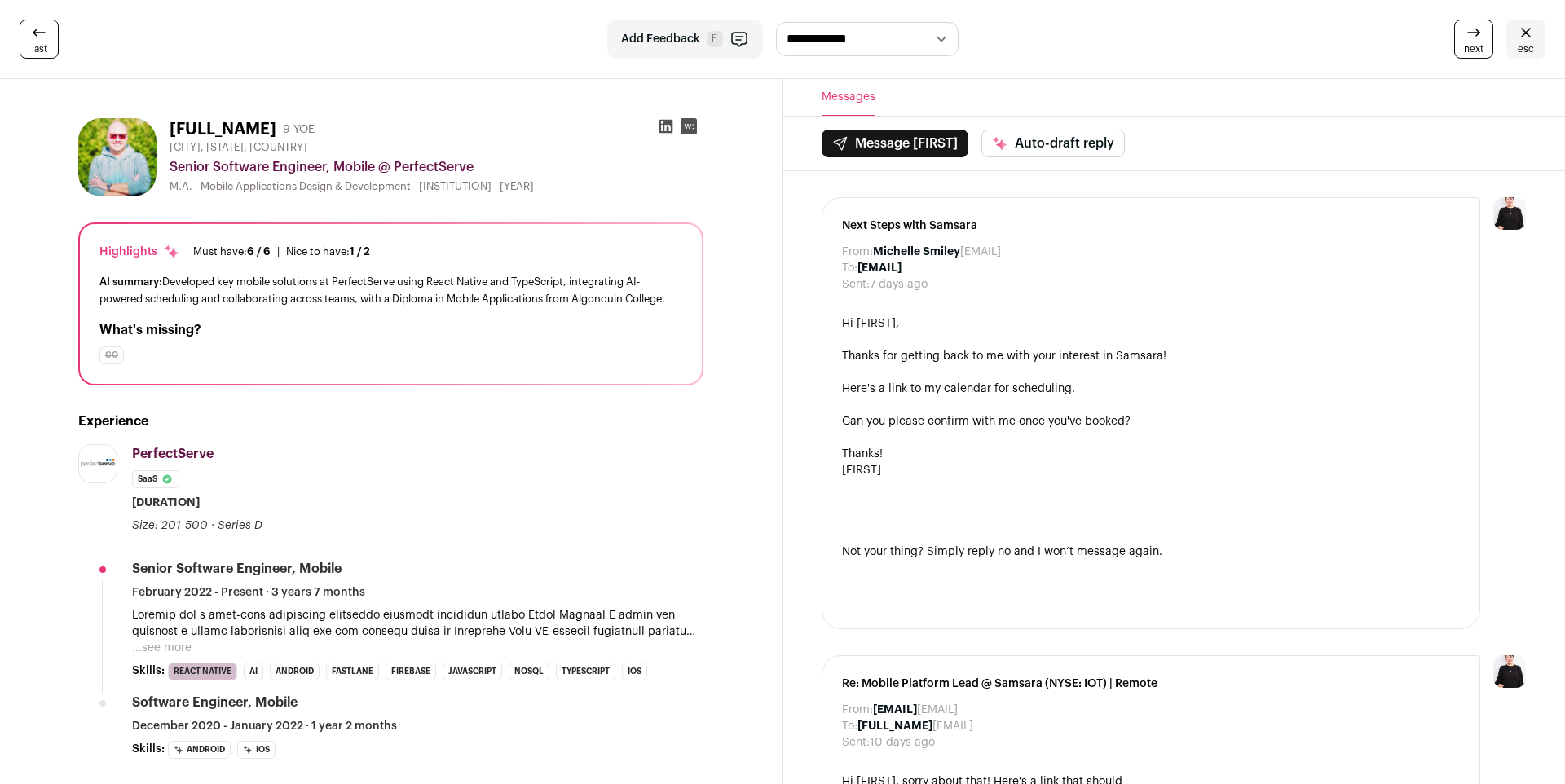 scroll, scrollTop: 0, scrollLeft: 0, axis: both 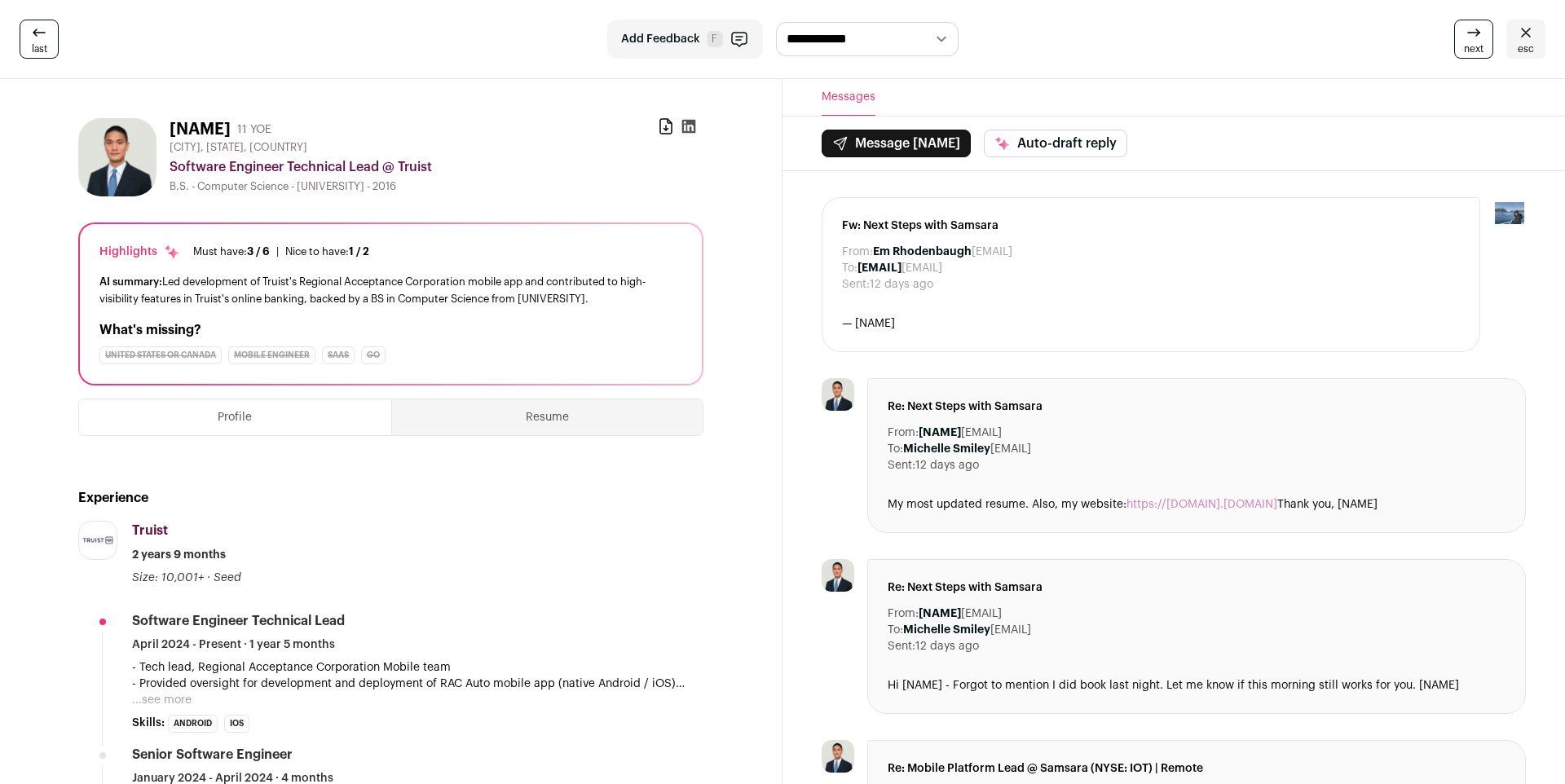 click 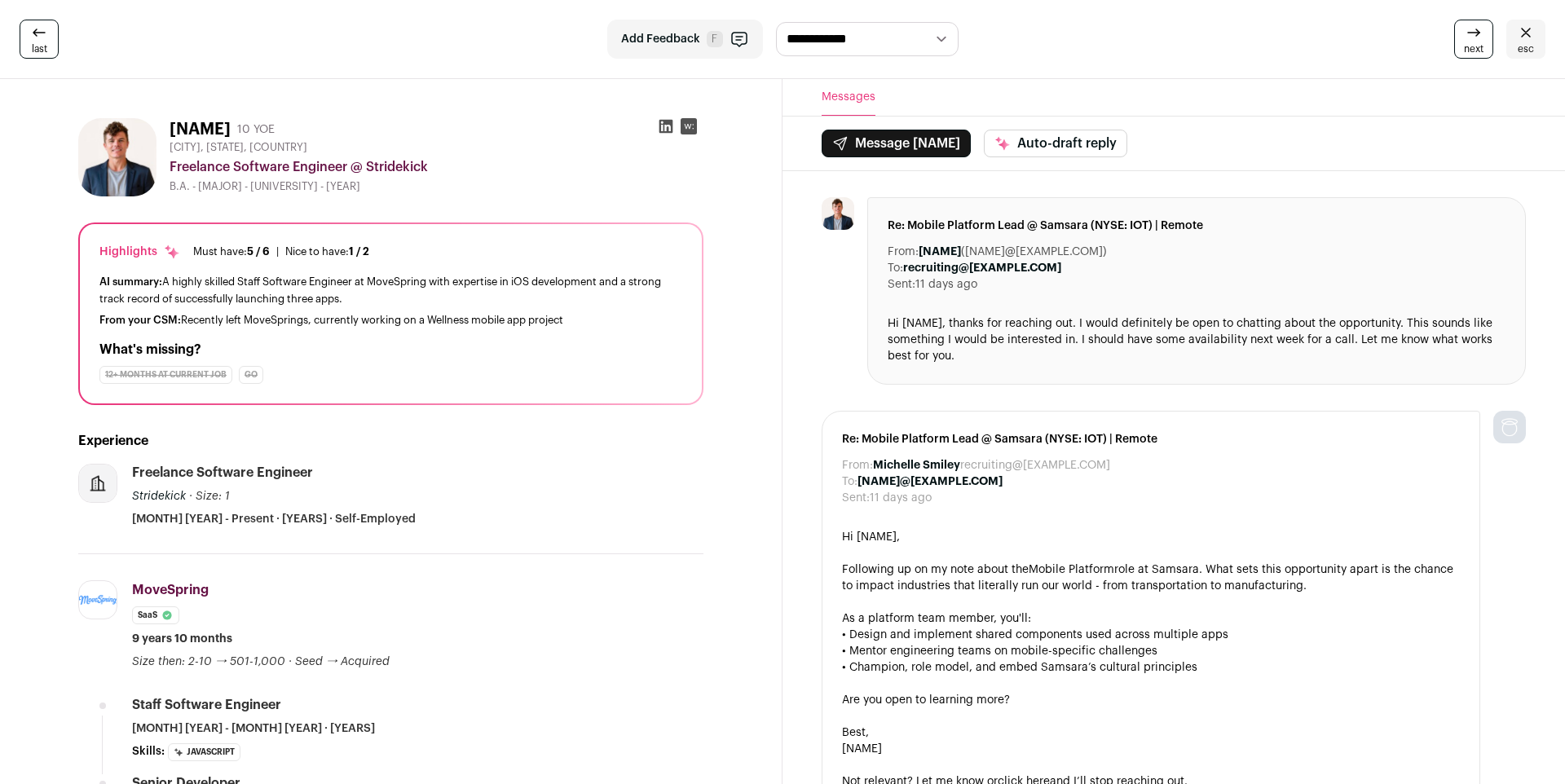 scroll, scrollTop: 0, scrollLeft: 0, axis: both 